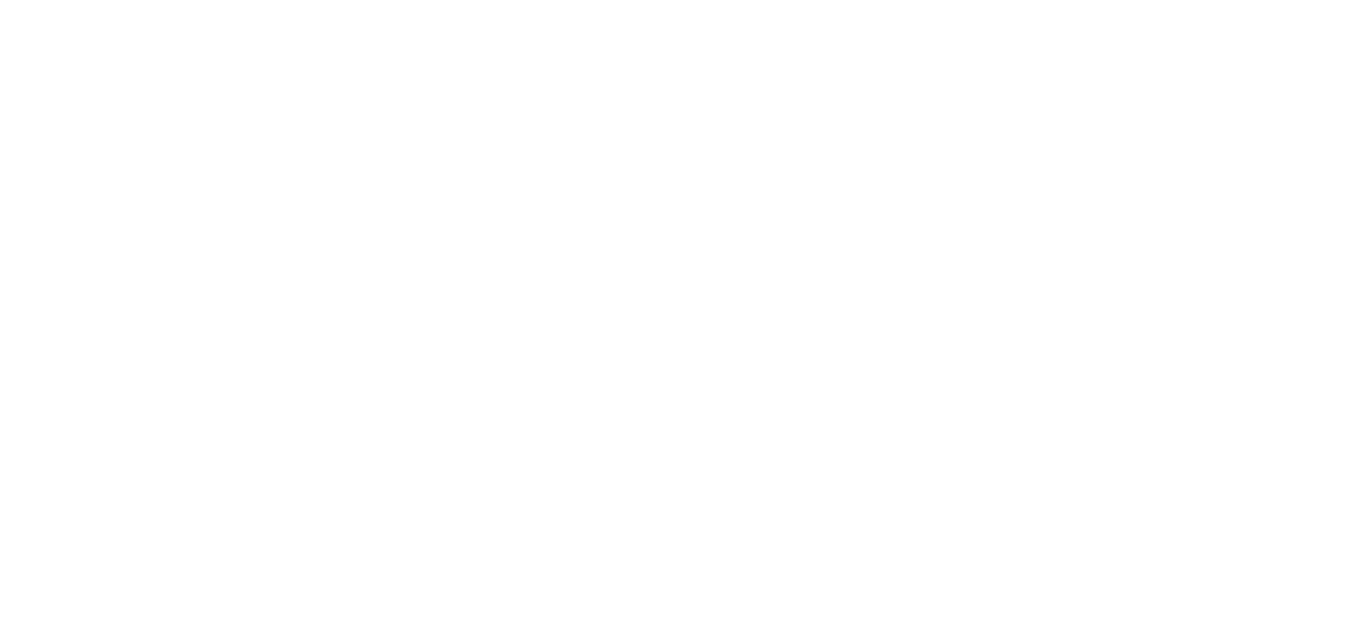 scroll, scrollTop: 0, scrollLeft: 0, axis: both 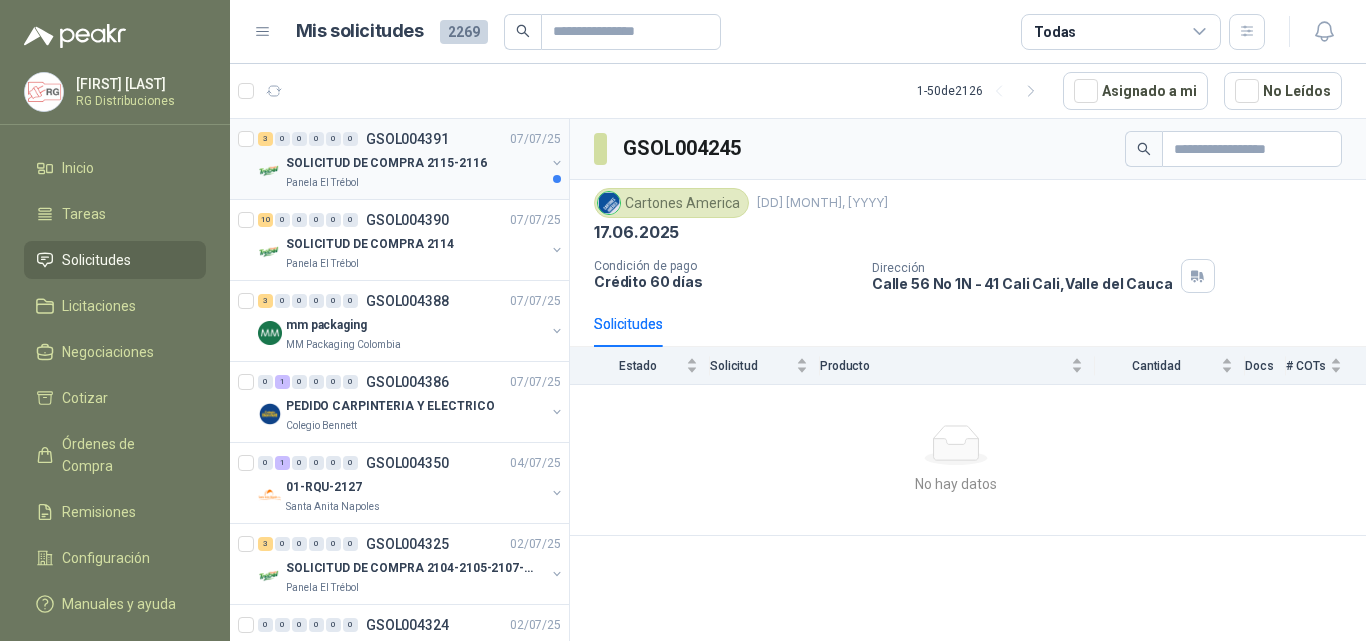 click on "SOLICITUD DE COMPRA 2115-2116" at bounding box center (386, 163) 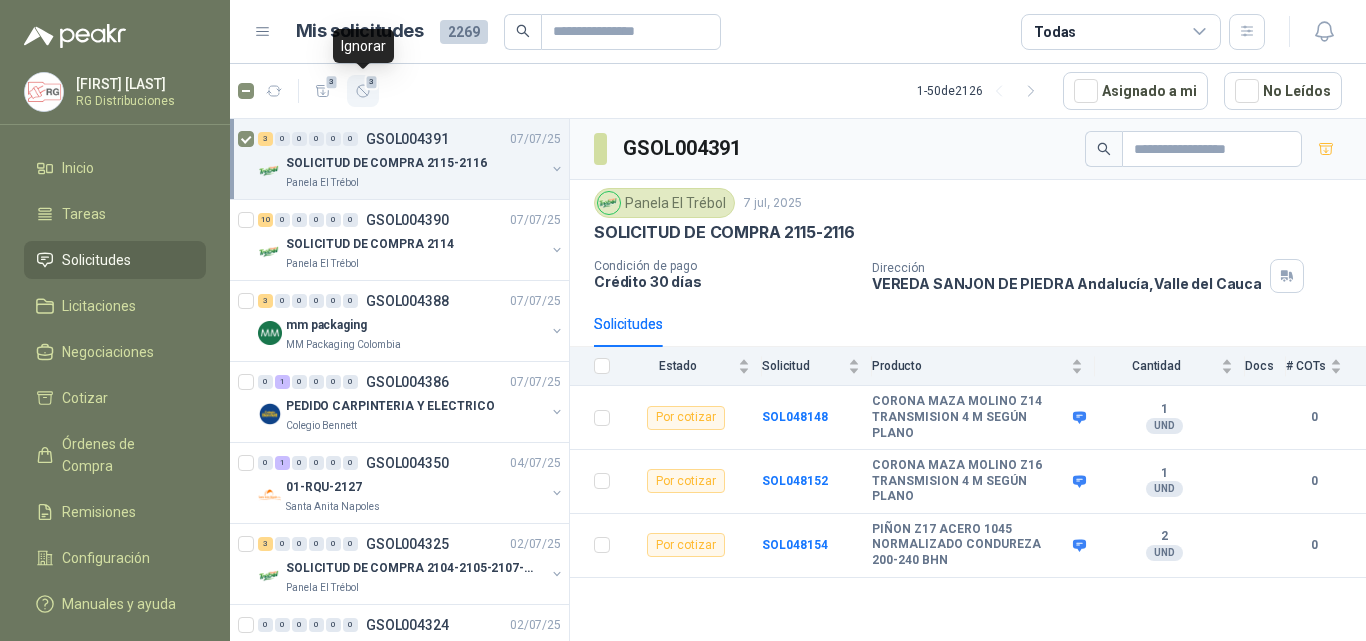 click at bounding box center [363, 91] 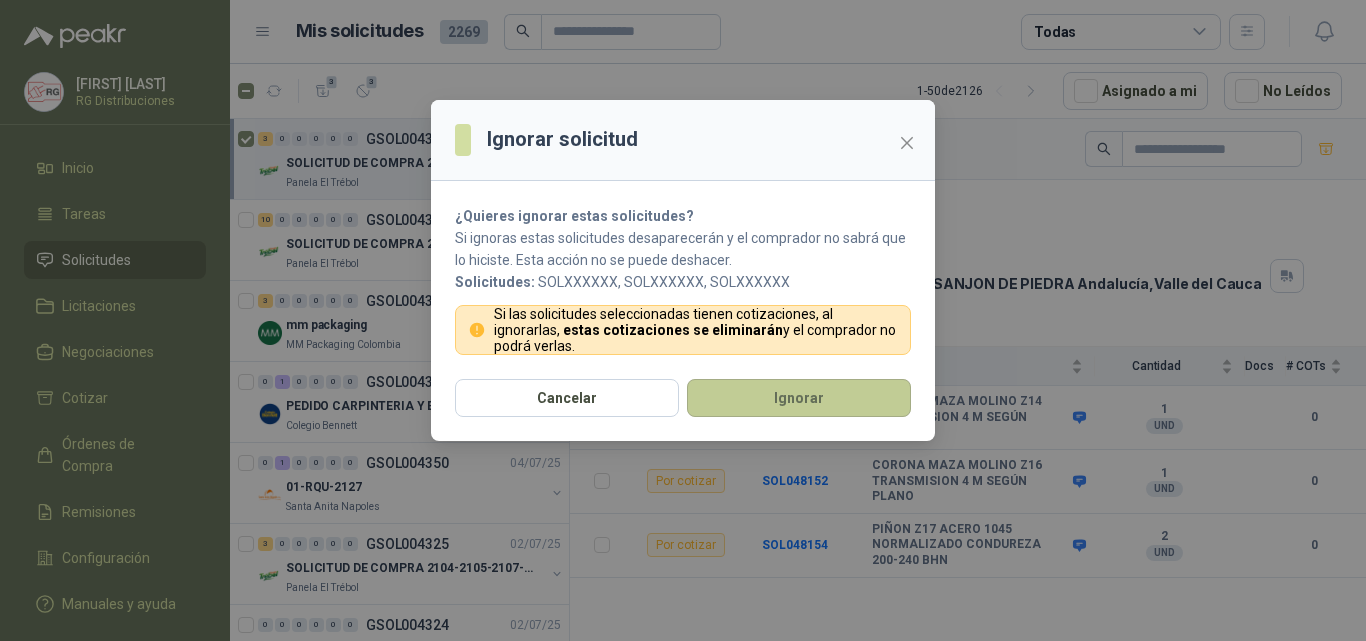 click on "Ignorar" at bounding box center (799, 398) 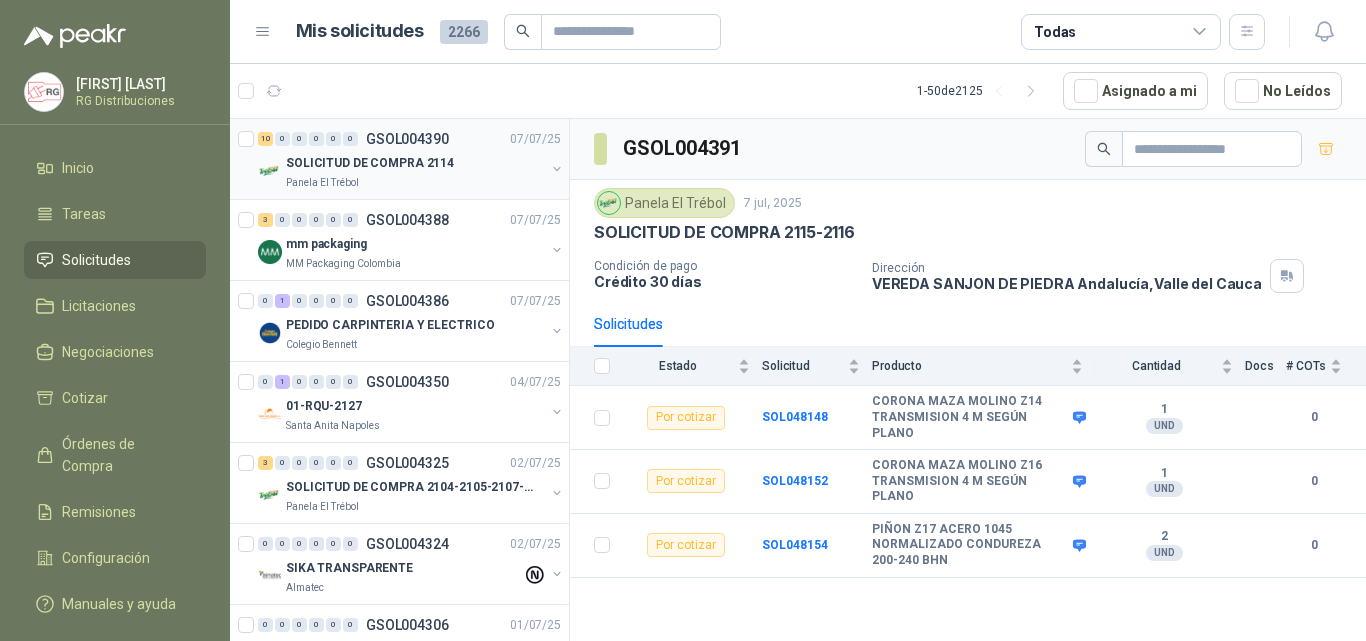 click on "SOLICITUD DE COMPRA 2114" at bounding box center [415, 163] 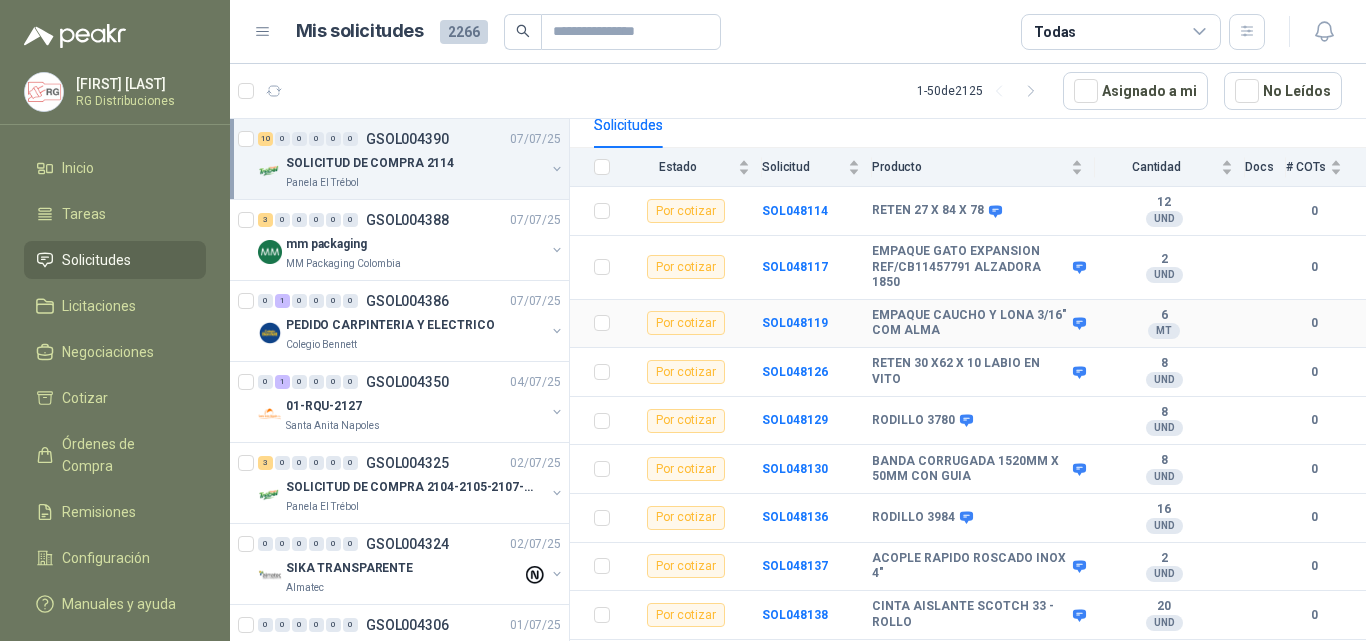 scroll, scrollTop: 200, scrollLeft: 0, axis: vertical 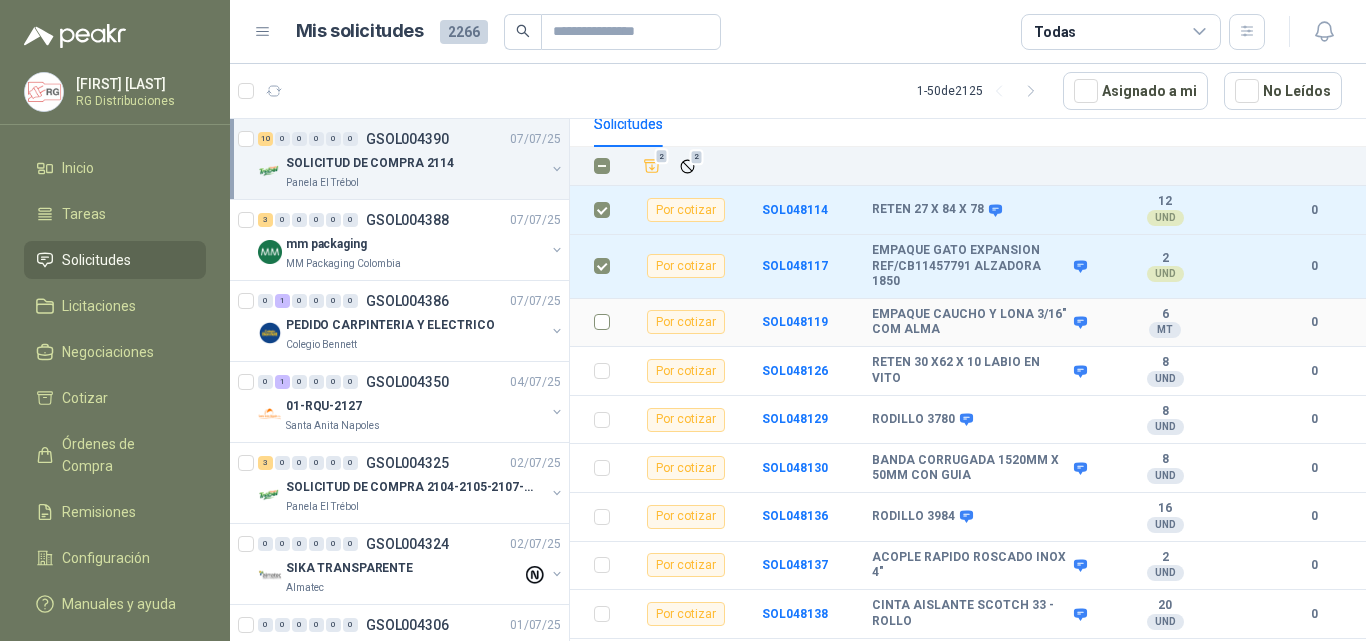 click at bounding box center [596, 323] 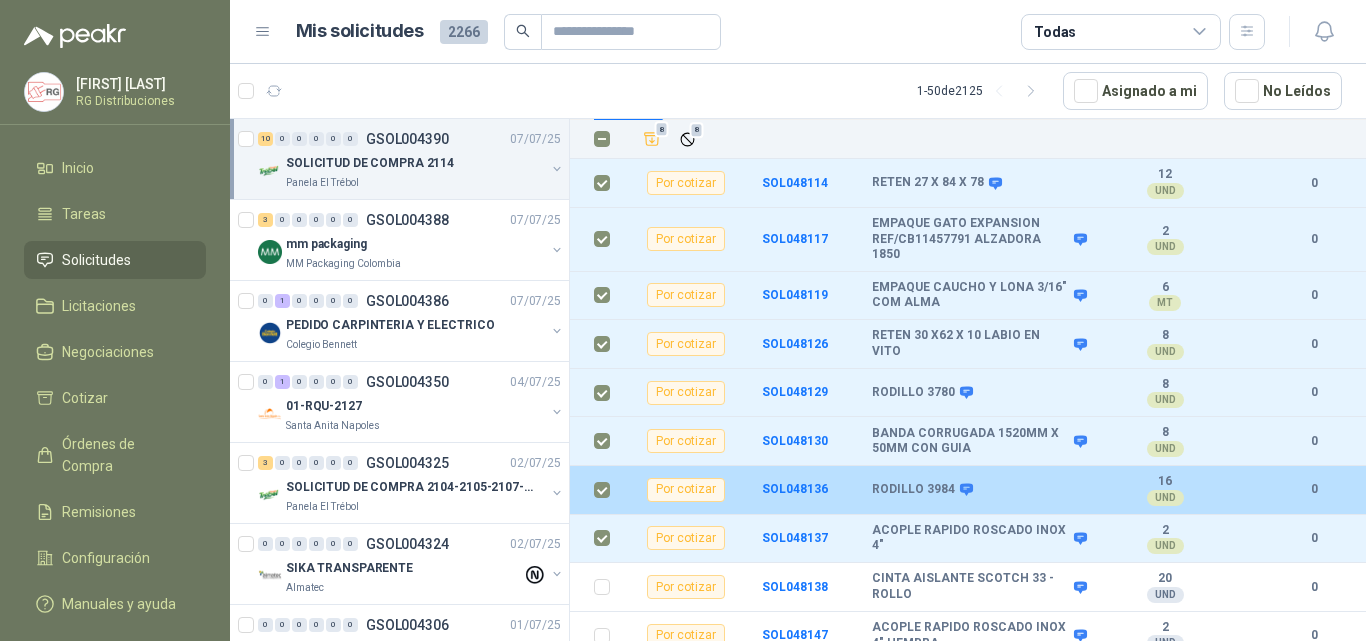scroll, scrollTop: 239, scrollLeft: 0, axis: vertical 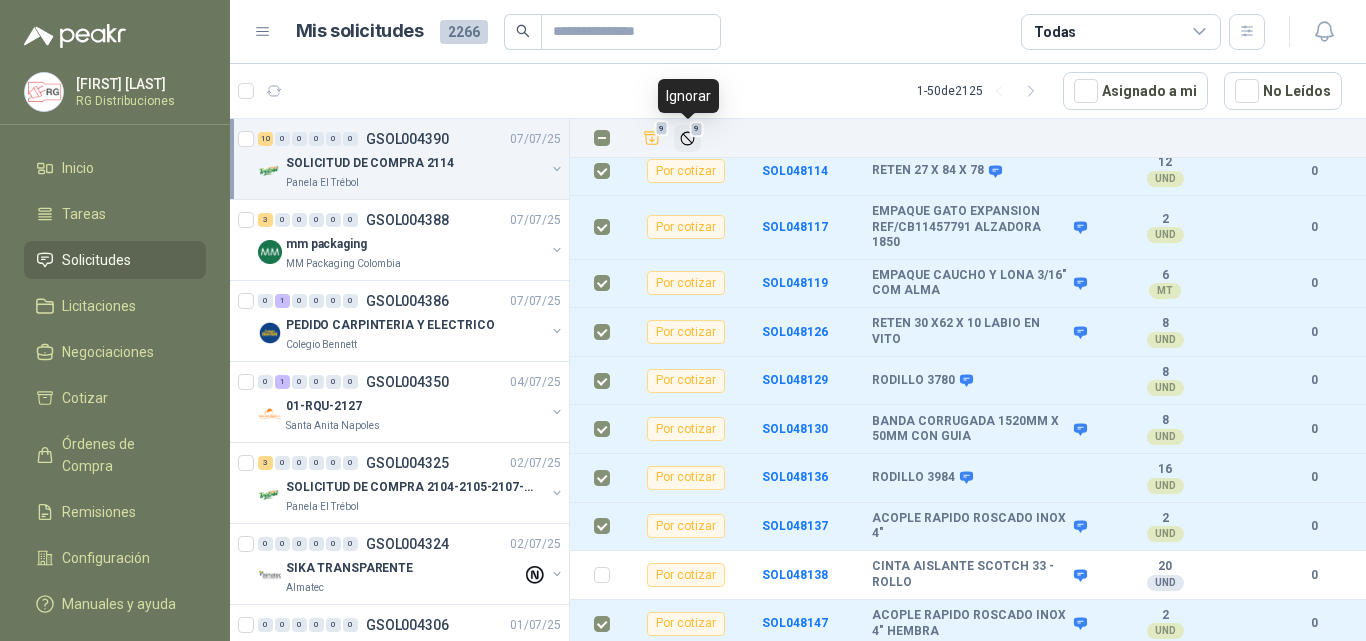 click on "9" at bounding box center (697, 129) 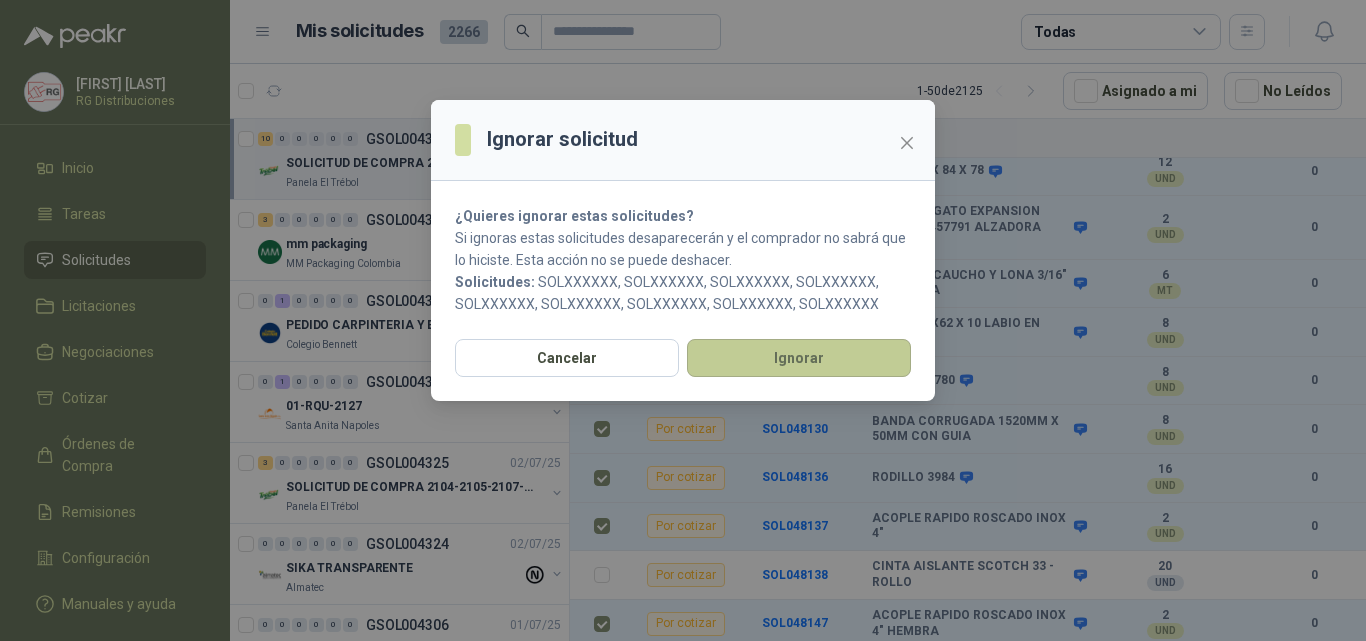 click on "Ignorar" at bounding box center (799, 358) 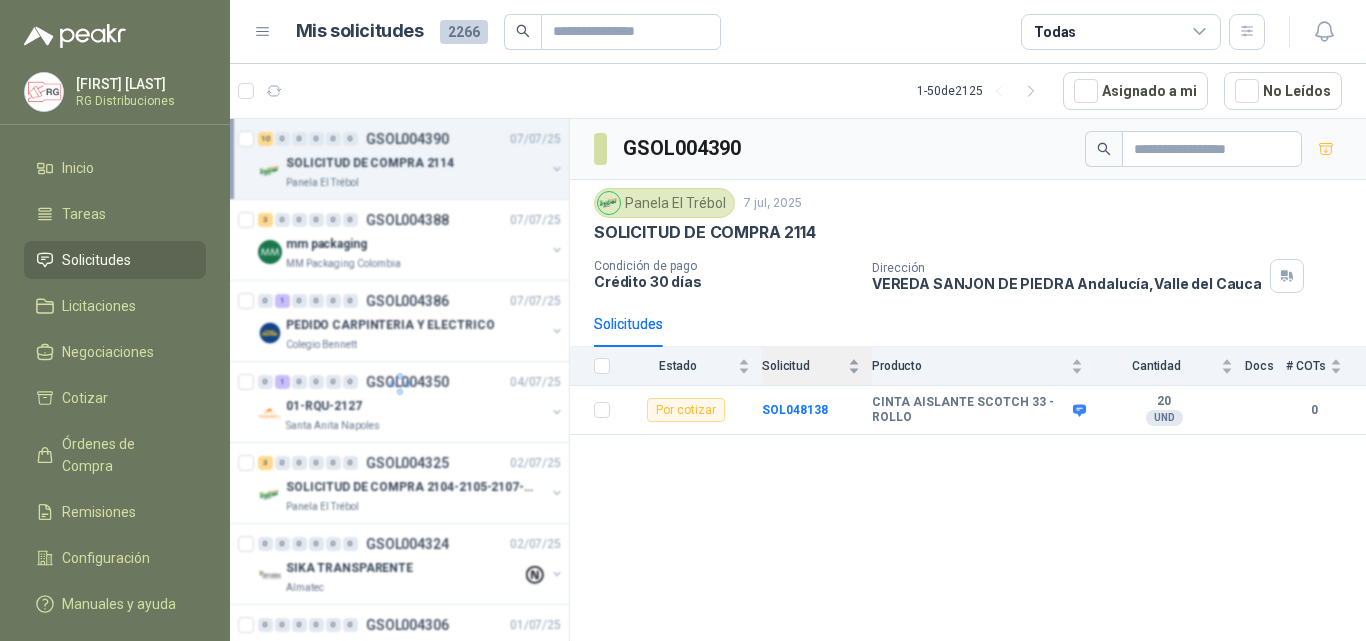 scroll, scrollTop: 0, scrollLeft: 0, axis: both 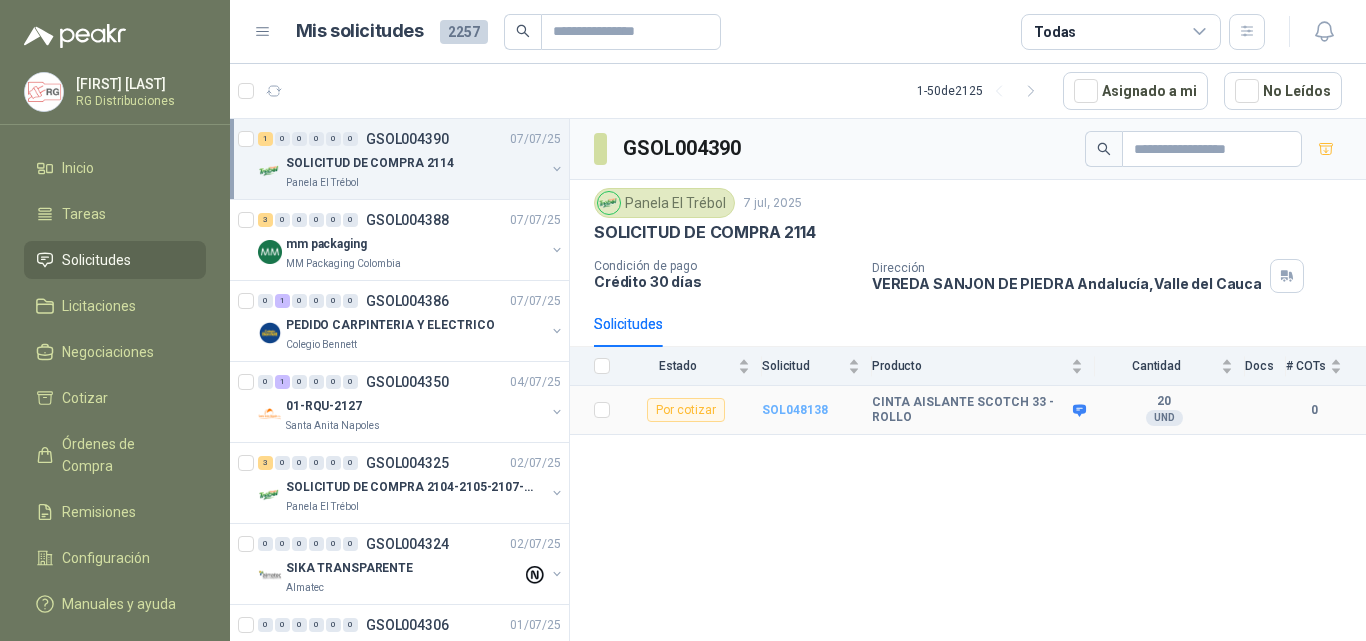 click on "SOL048138" at bounding box center (795, 410) 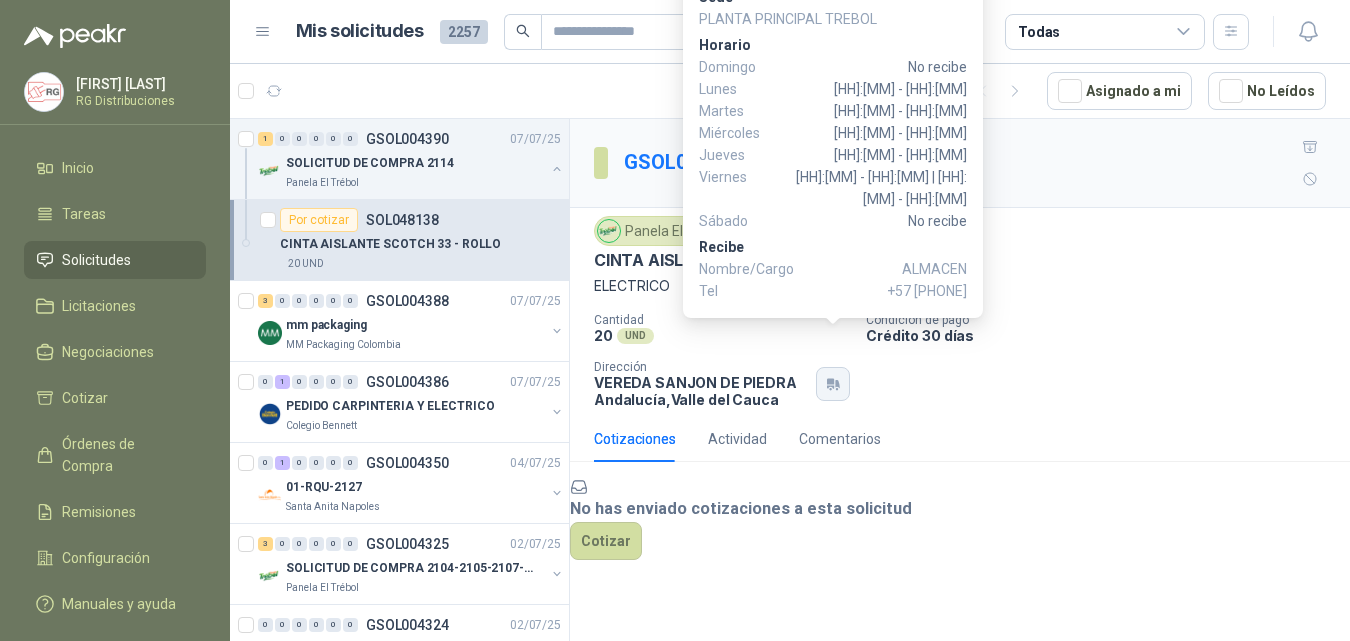 scroll, scrollTop: 54, scrollLeft: 0, axis: vertical 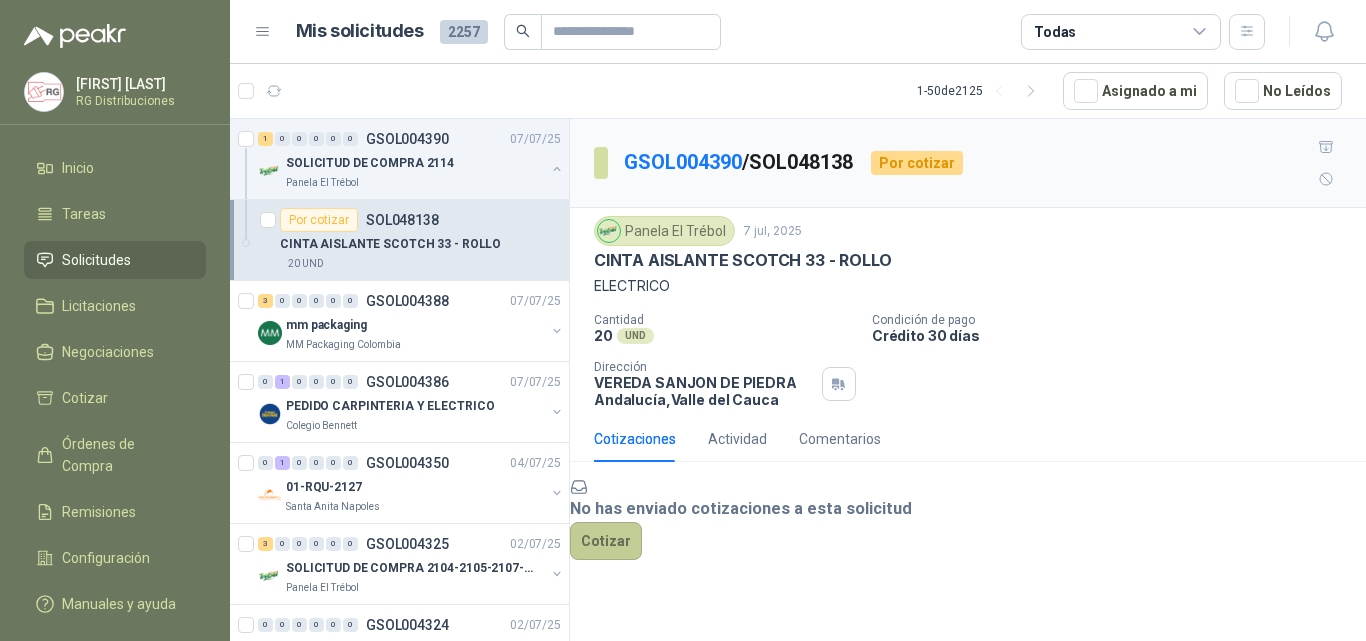 click on "Cotizar" at bounding box center (606, 541) 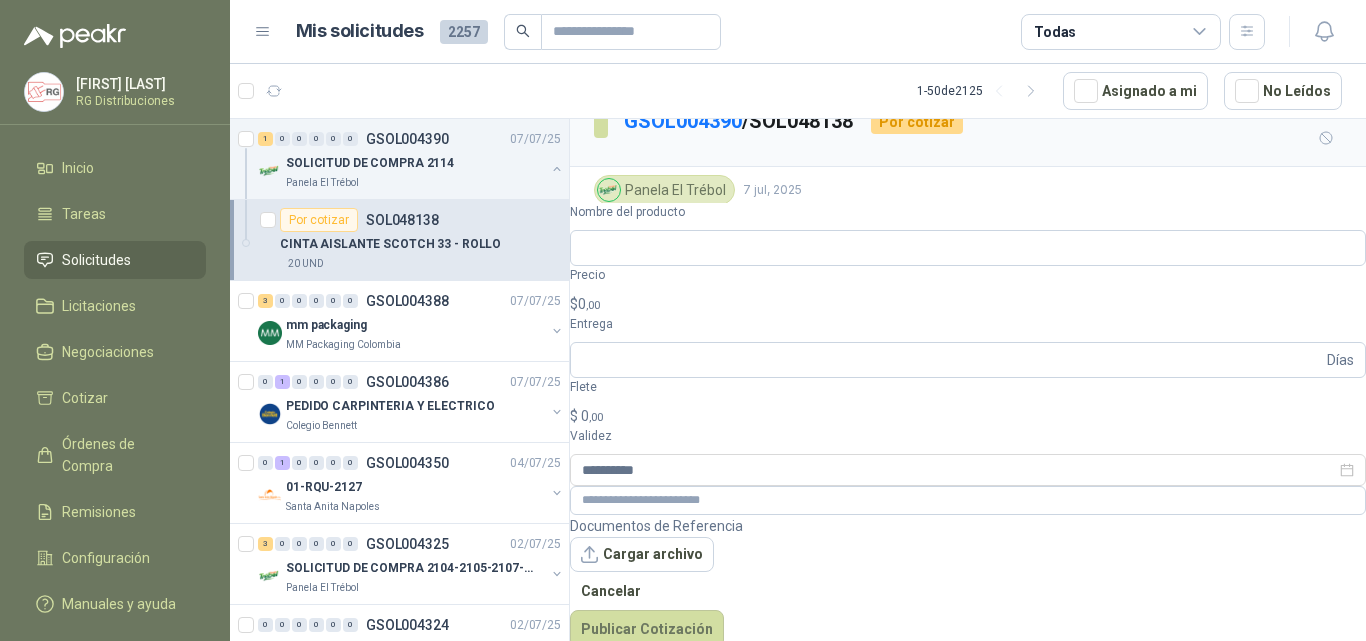scroll, scrollTop: 40, scrollLeft: 0, axis: vertical 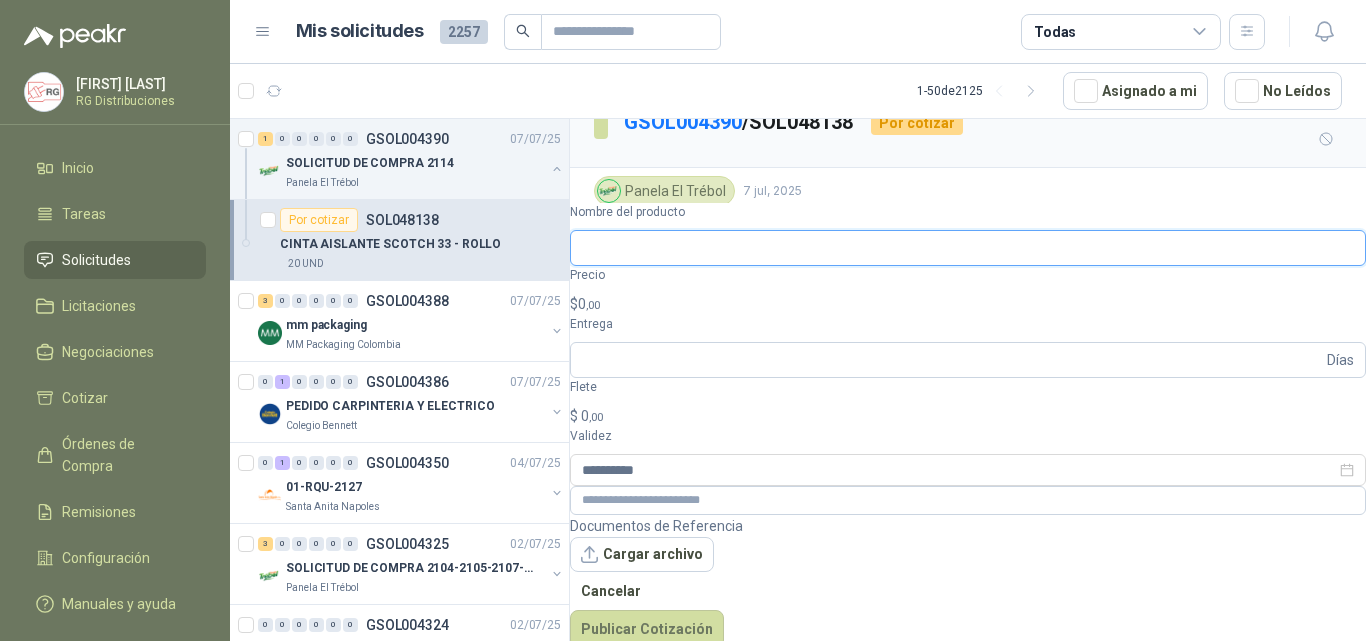 click on "Nombre del producto" at bounding box center (968, 248) 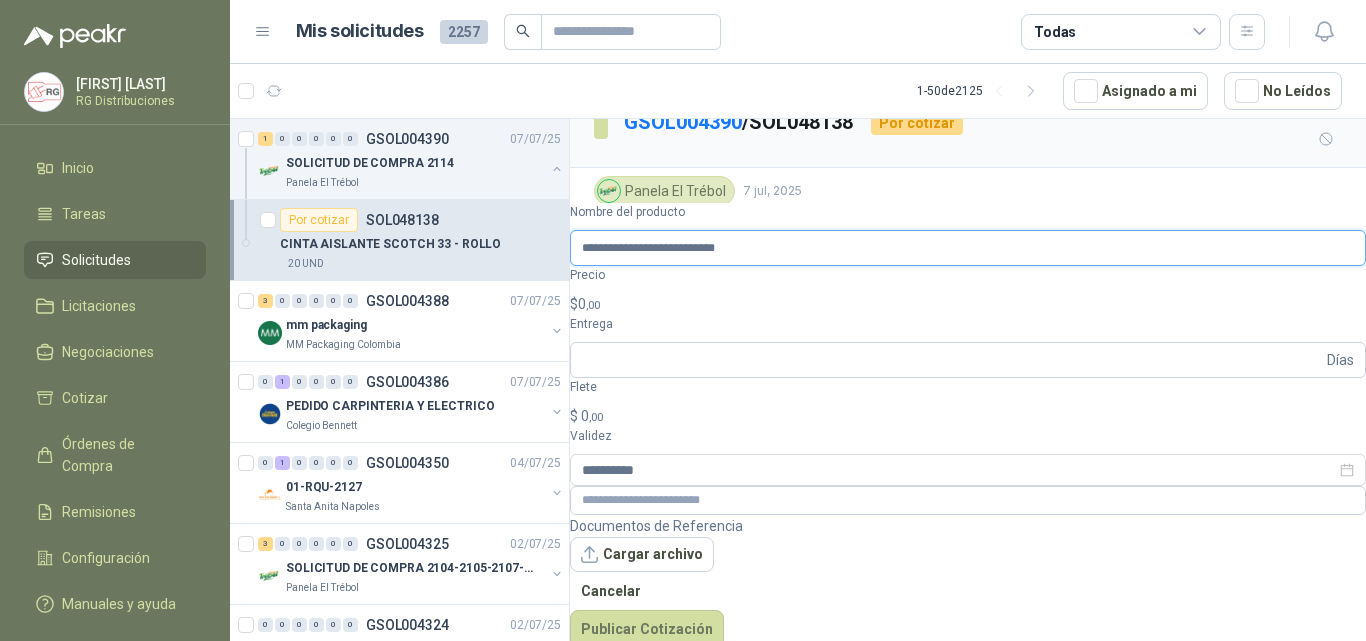 type on "**********" 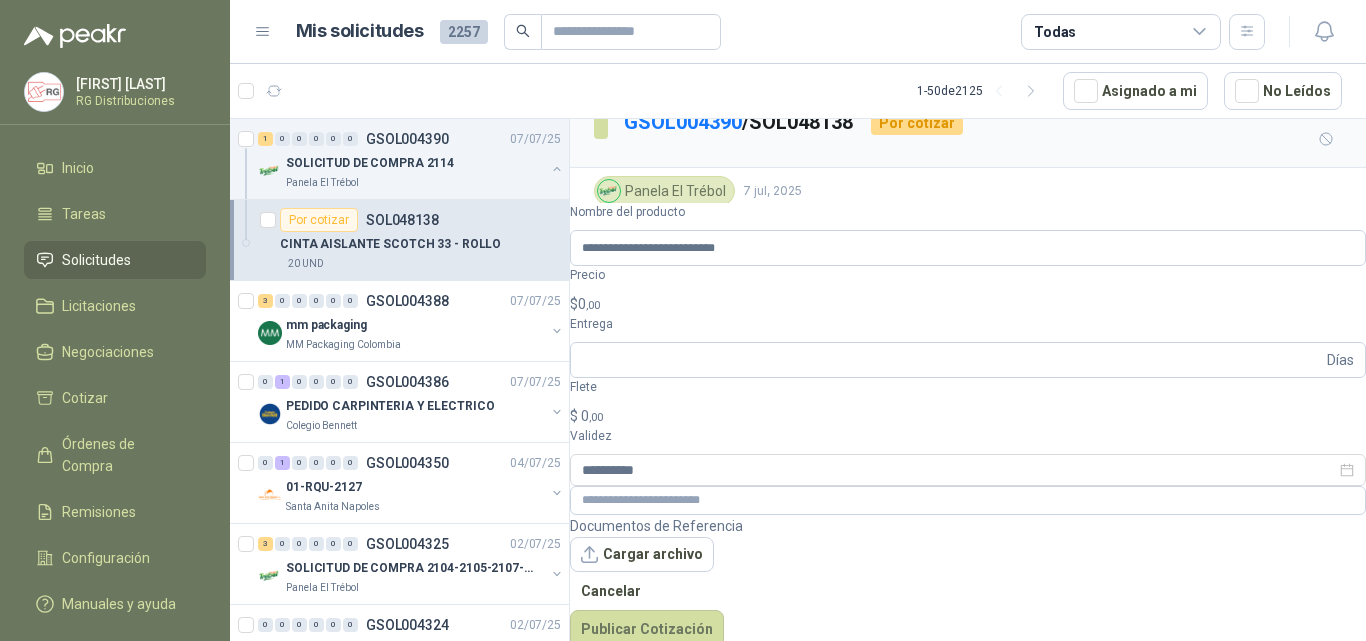 click on "$  0 ,00" at bounding box center [968, 304] 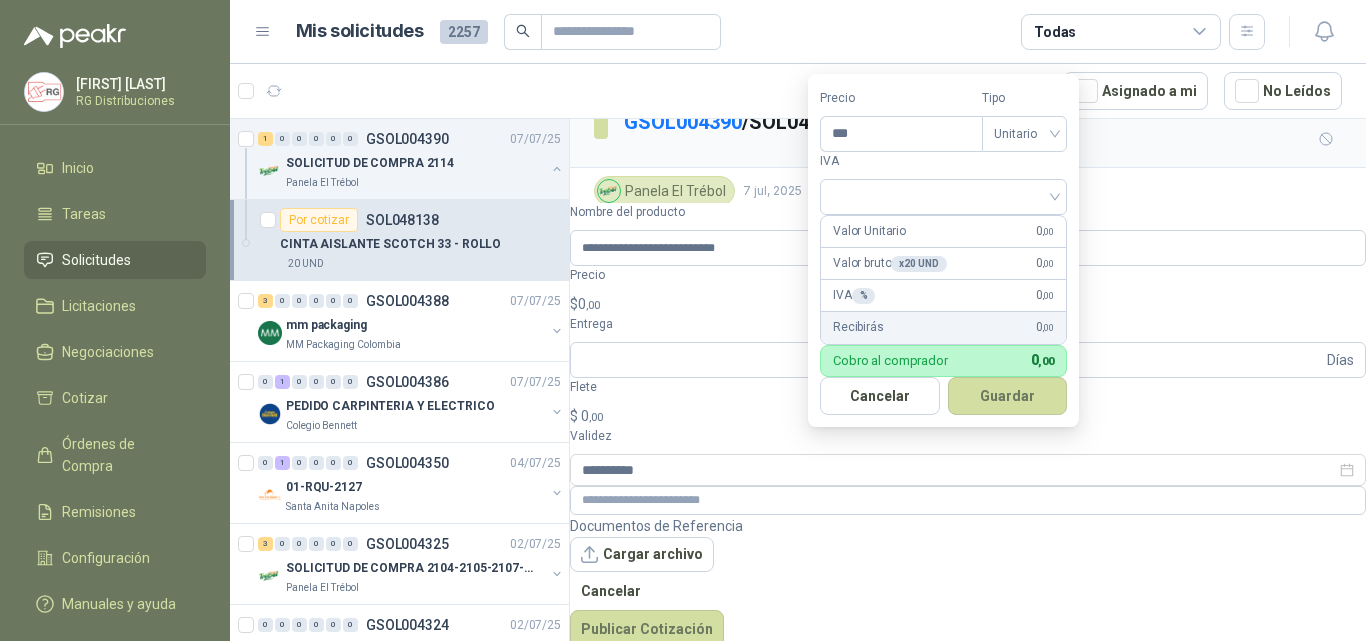 click on "$  0 ,00" at bounding box center (968, 304) 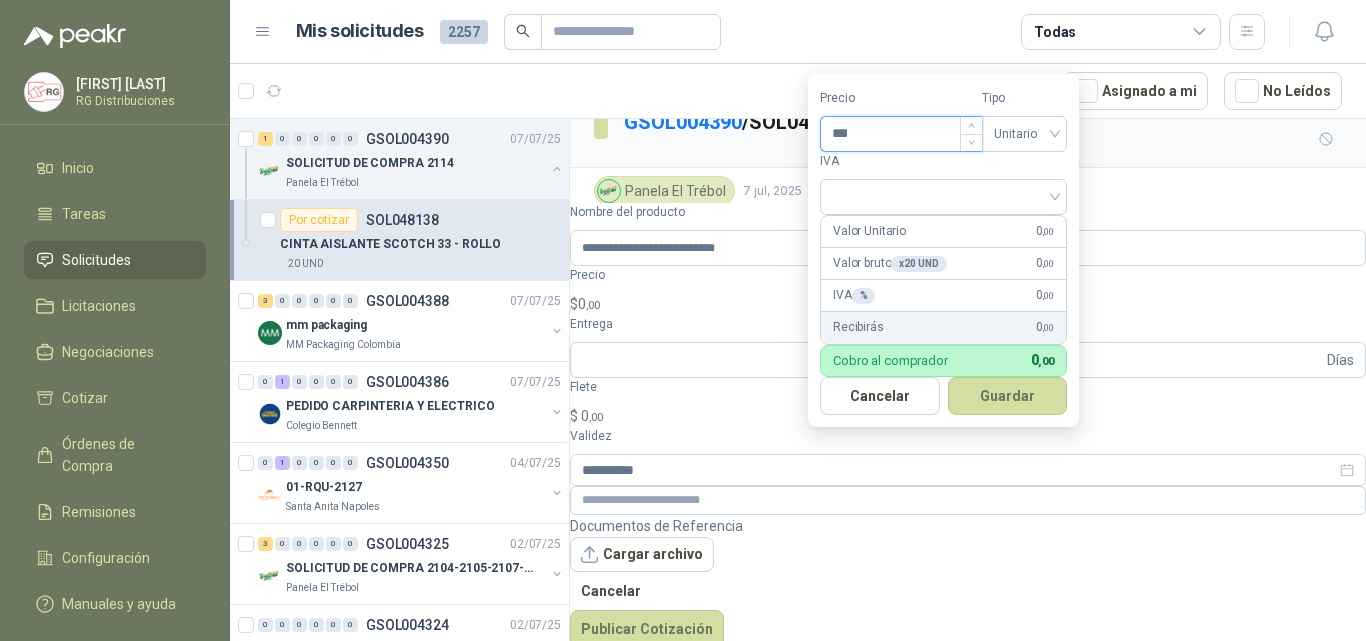 click on "***" at bounding box center (901, 134) 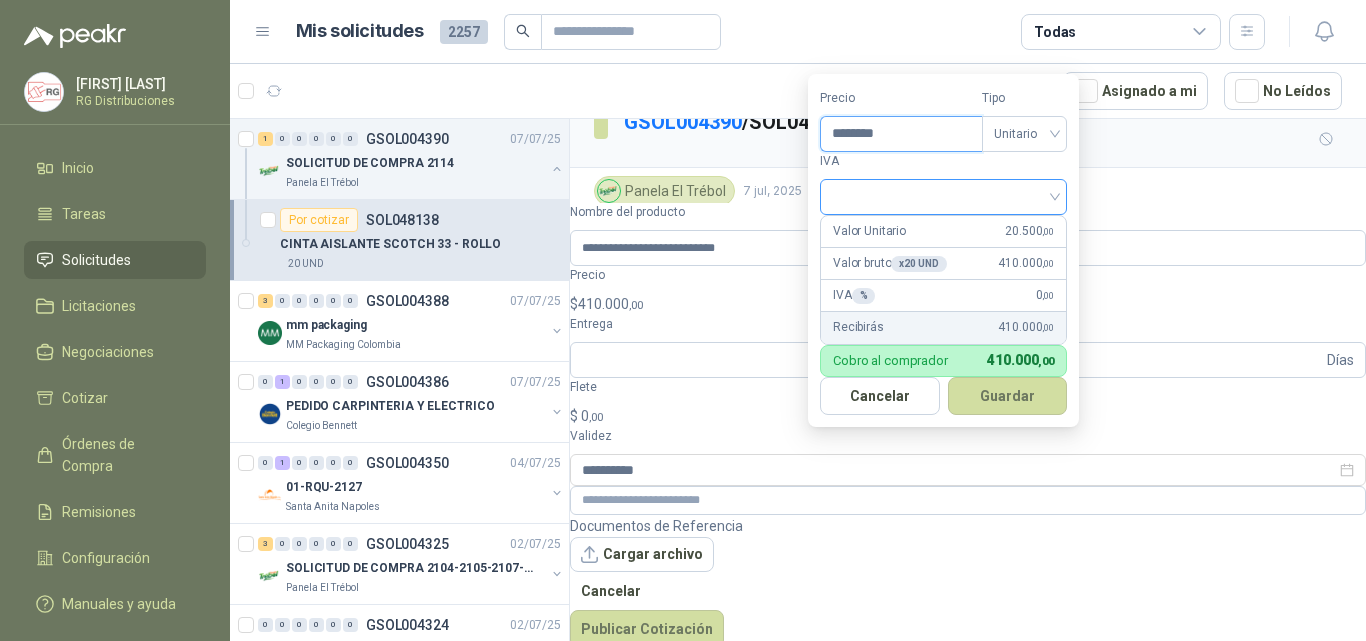 type on "********" 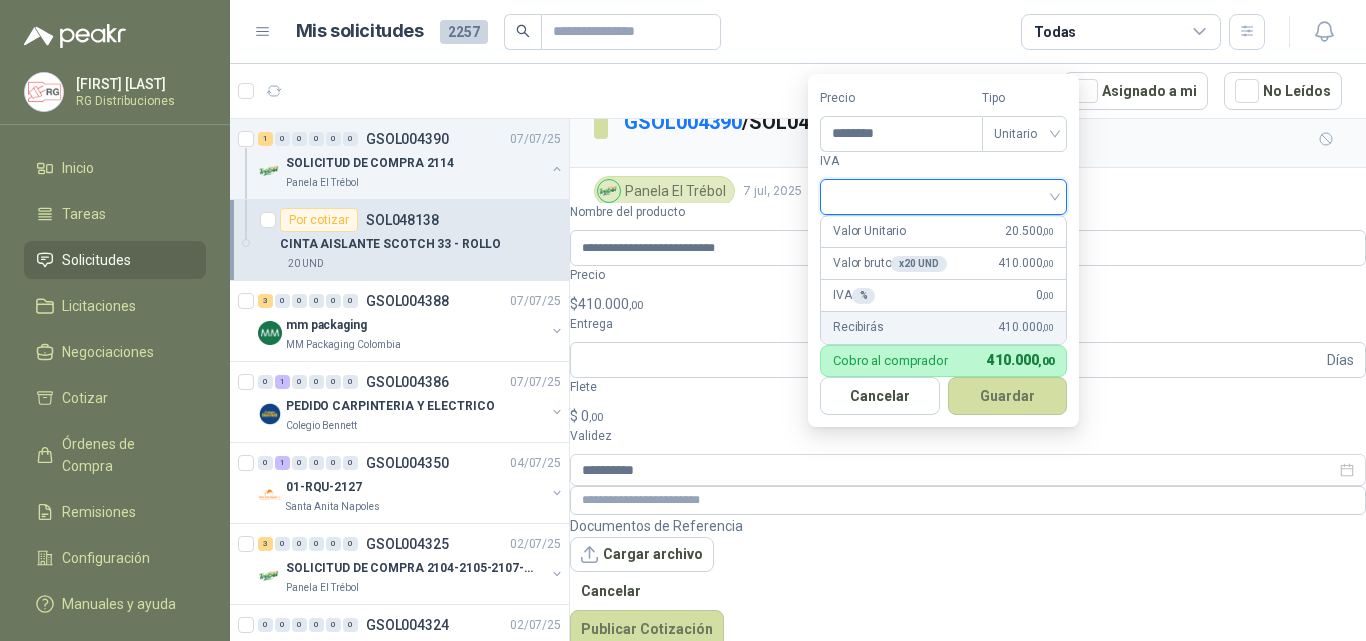 click at bounding box center [943, 195] 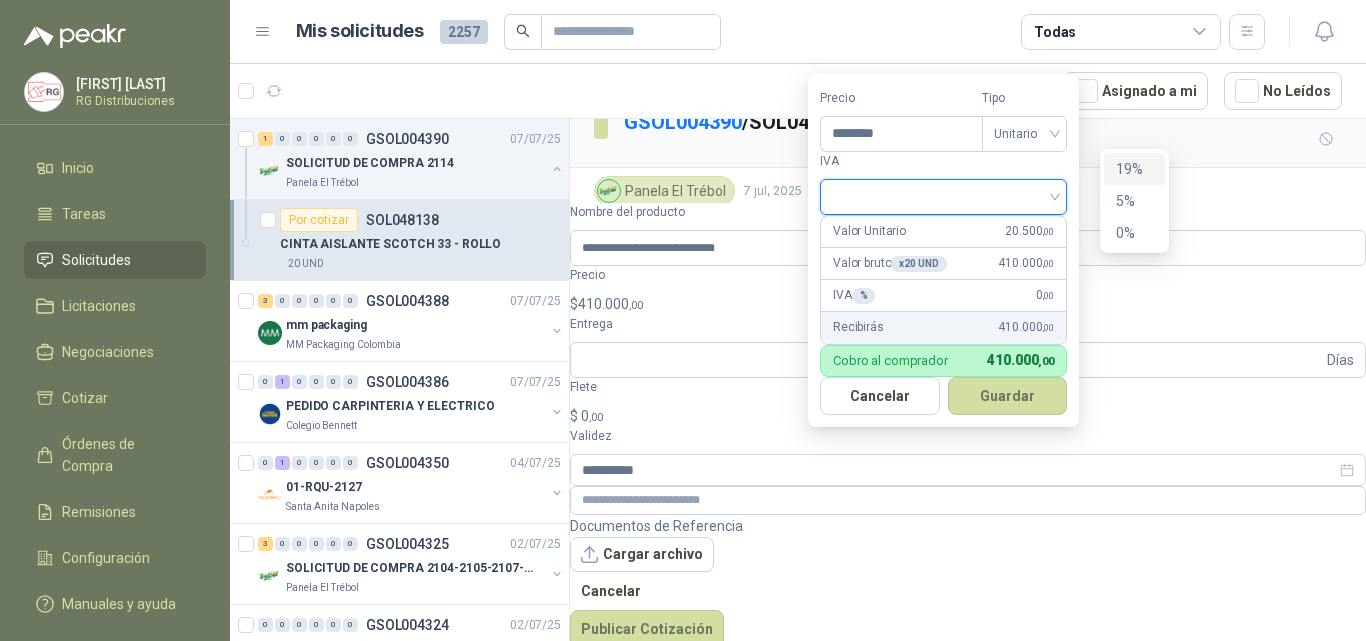click on "19%" at bounding box center (1134, 169) 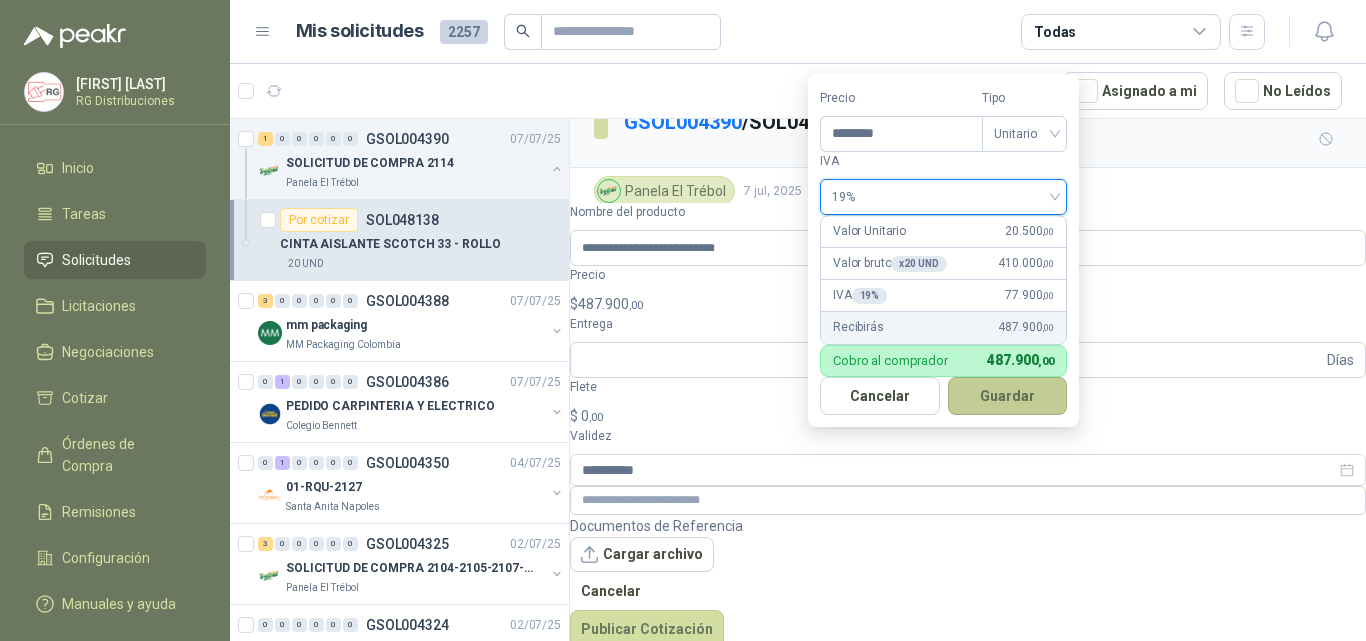 click on "Guardar" at bounding box center (1008, 396) 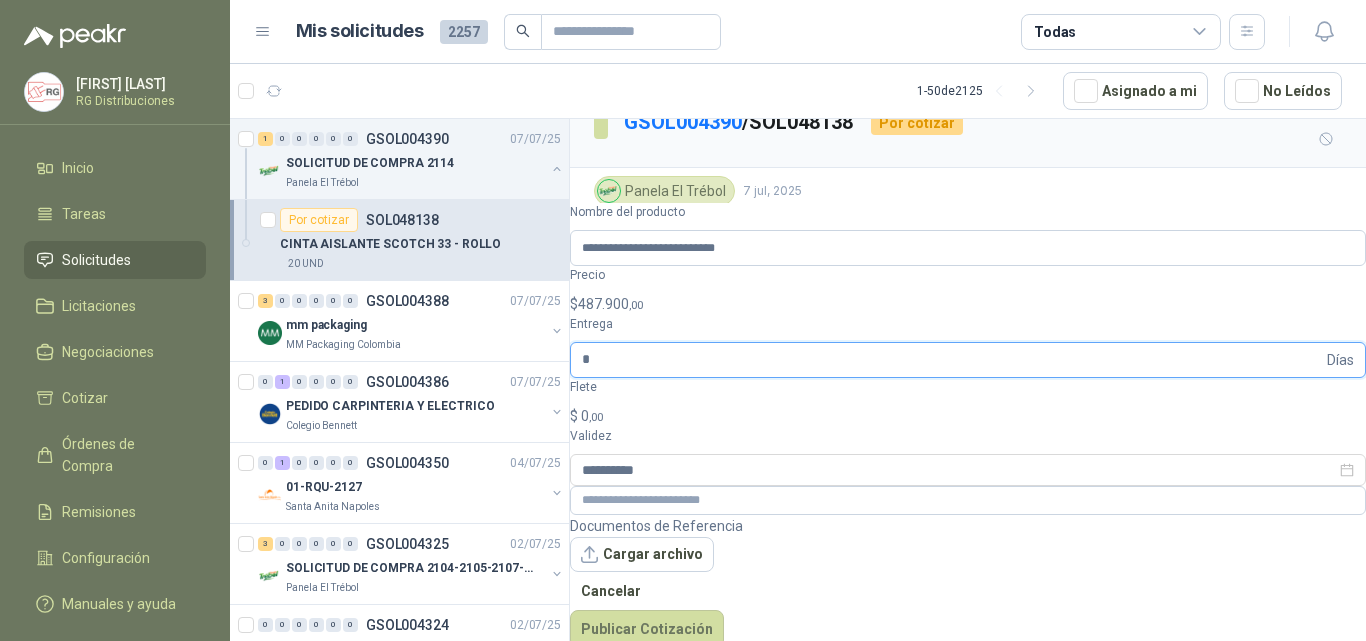 type on "*" 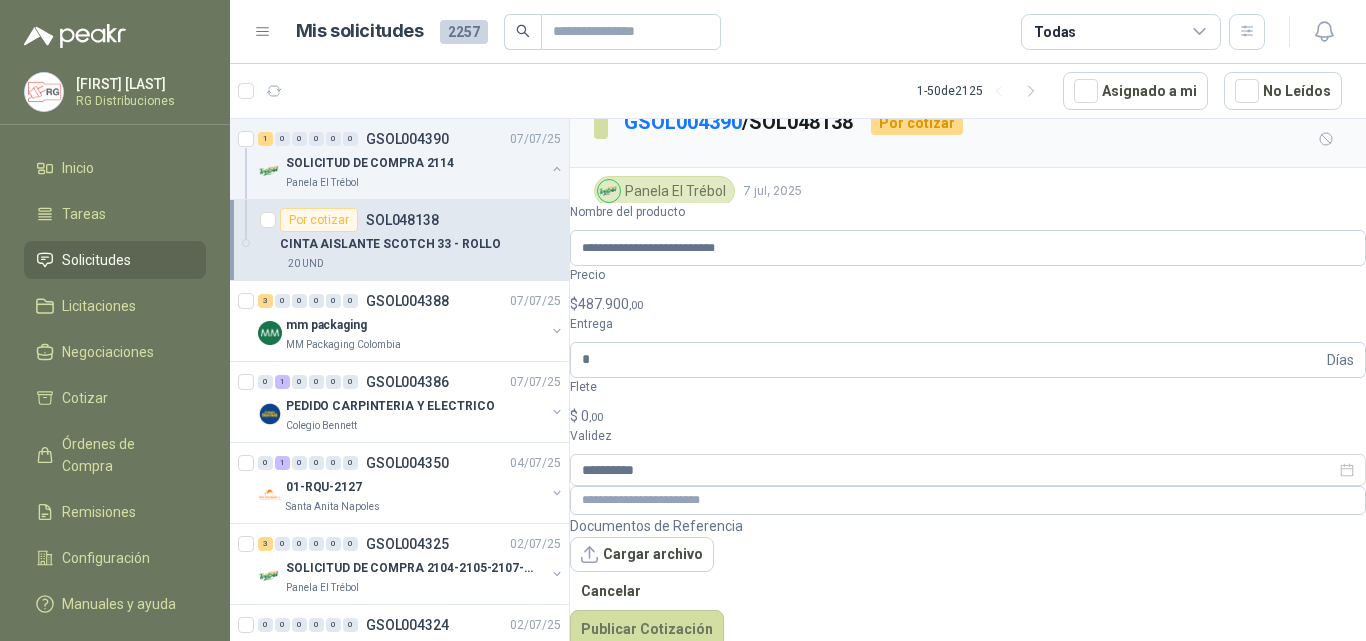 click on "$    0 ,00" at bounding box center [968, 416] 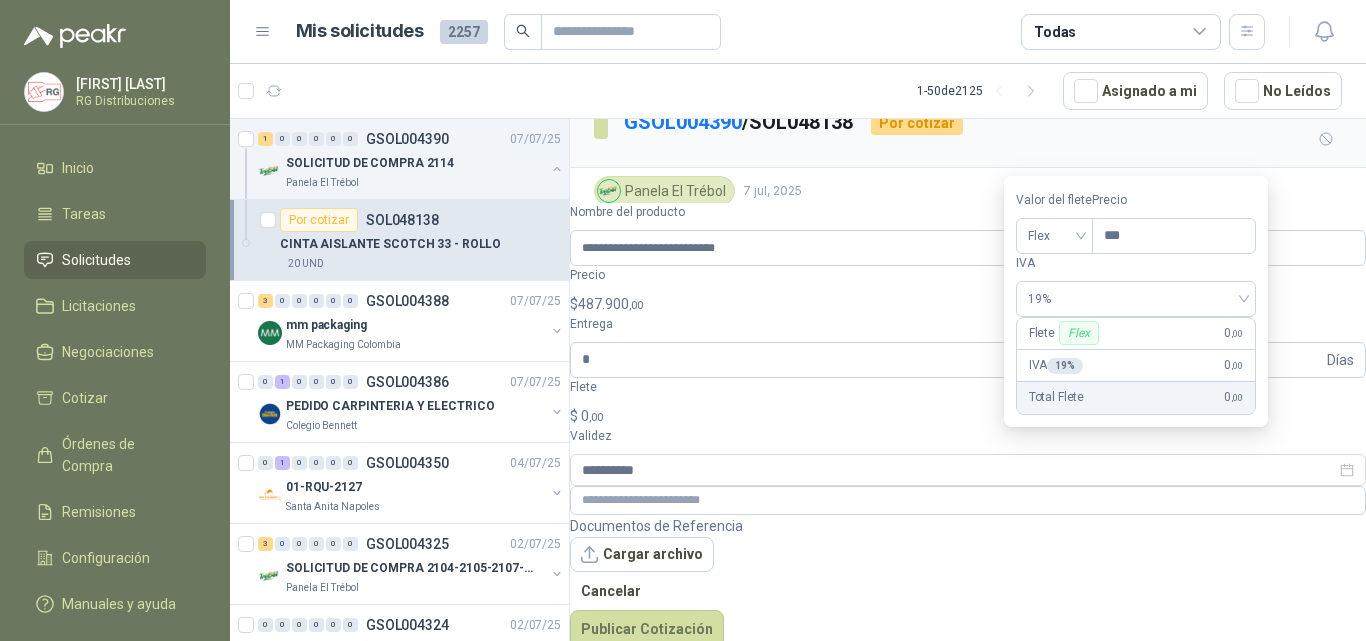 click on "$    0 ,00" at bounding box center (968, 416) 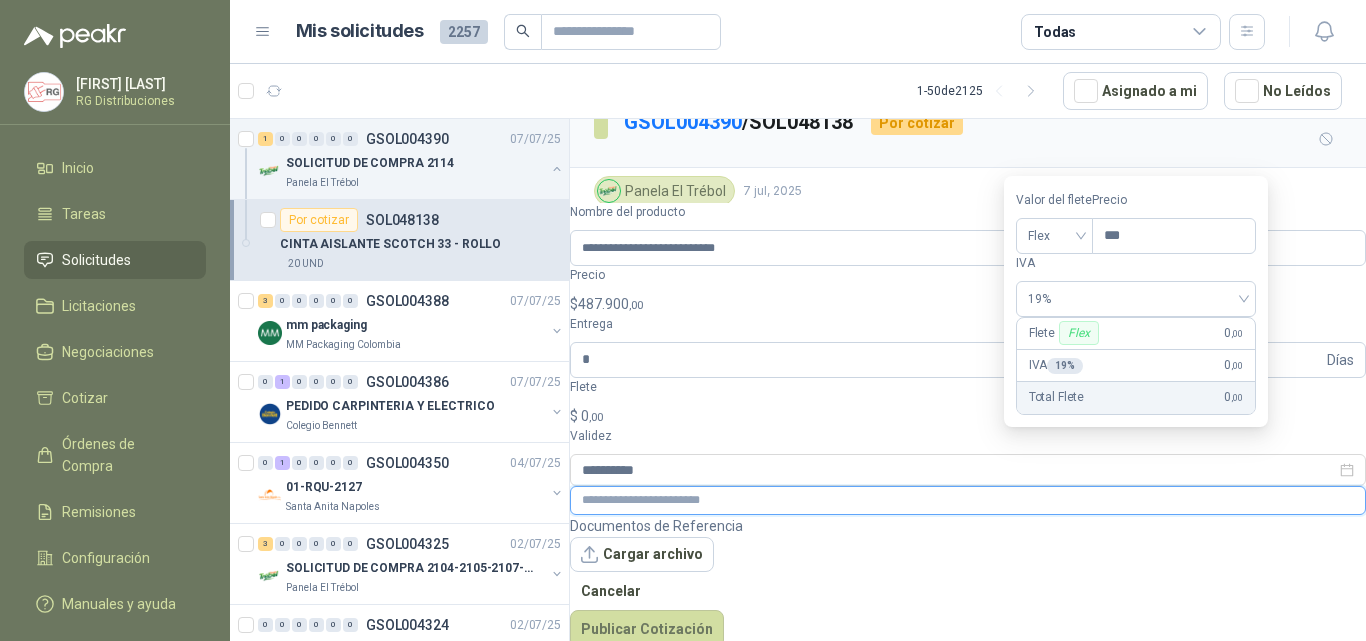 click at bounding box center (968, 500) 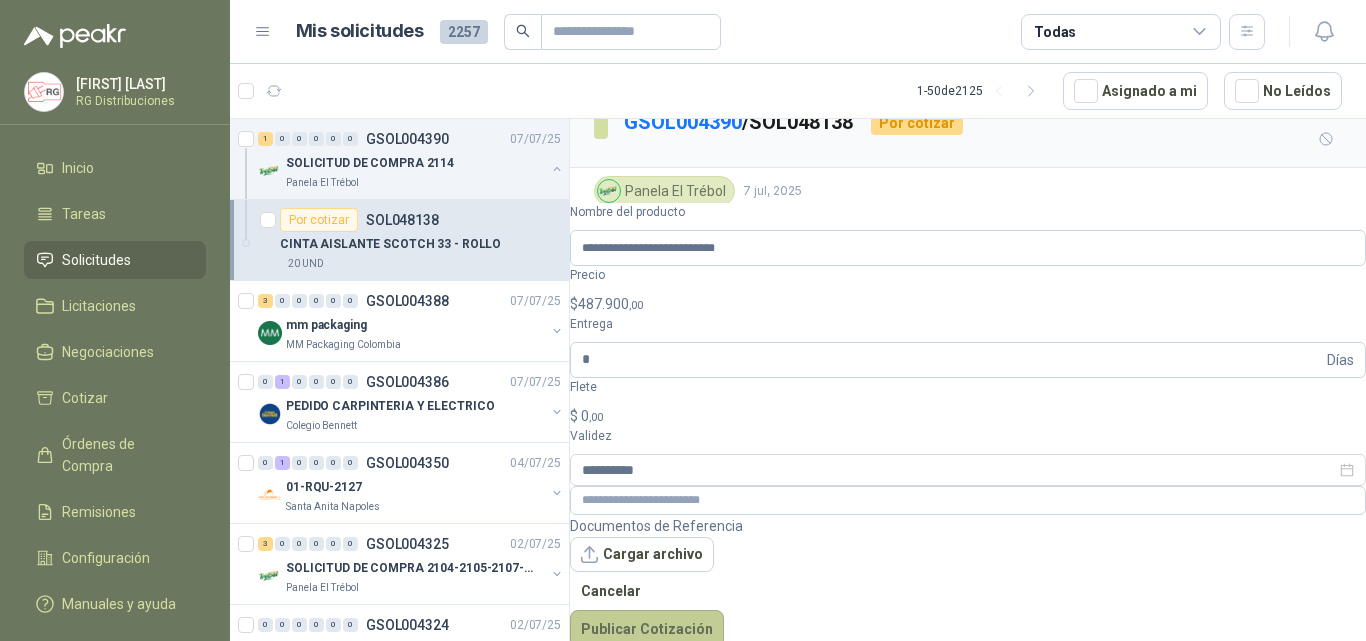 click on "Publicar Cotización" at bounding box center (647, 629) 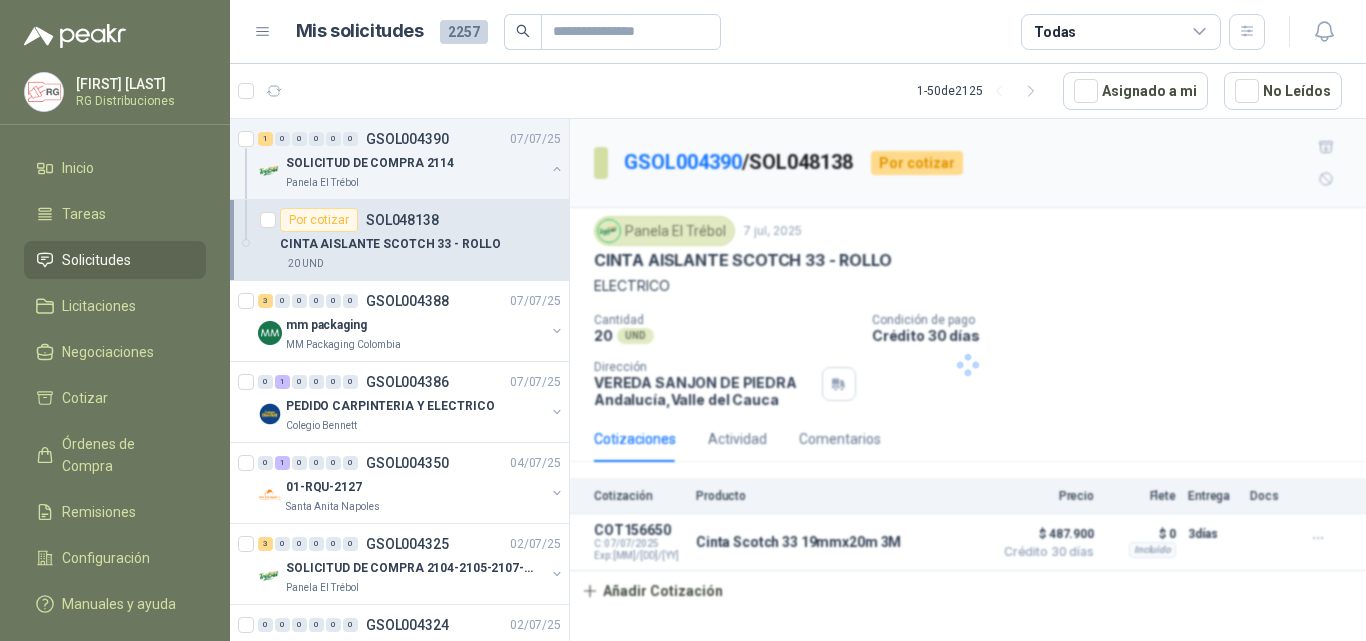 scroll, scrollTop: 0, scrollLeft: 0, axis: both 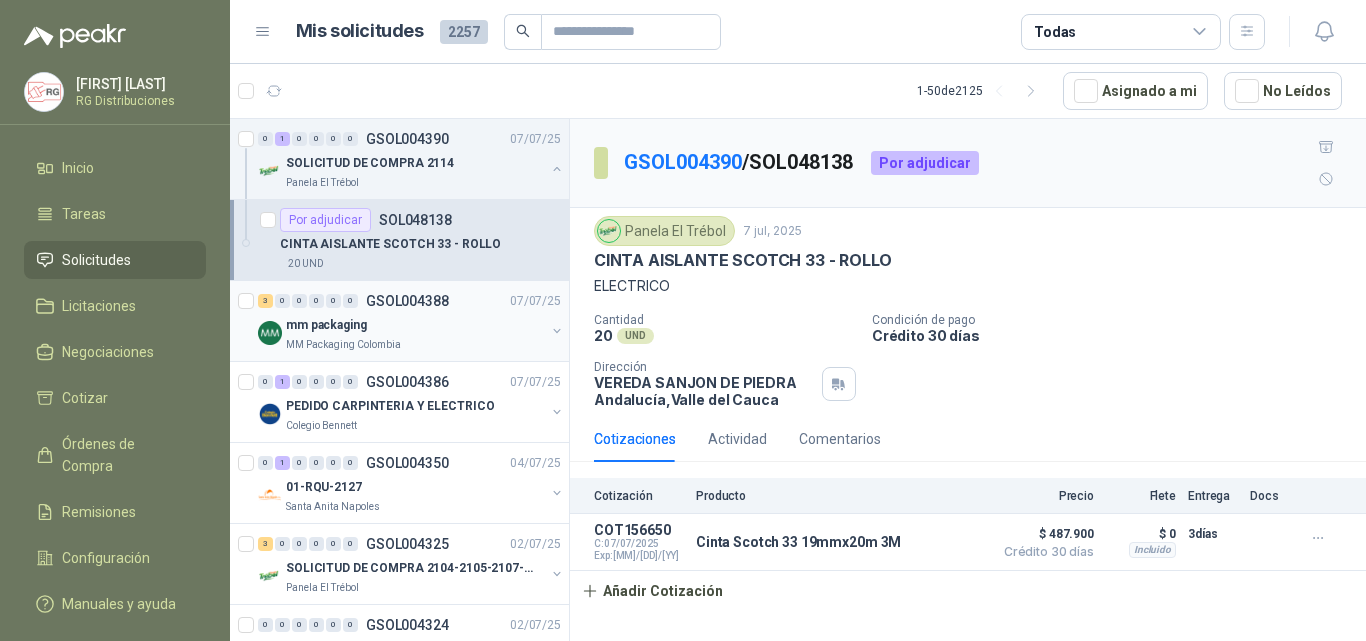 click on "mm packaging" at bounding box center (415, 325) 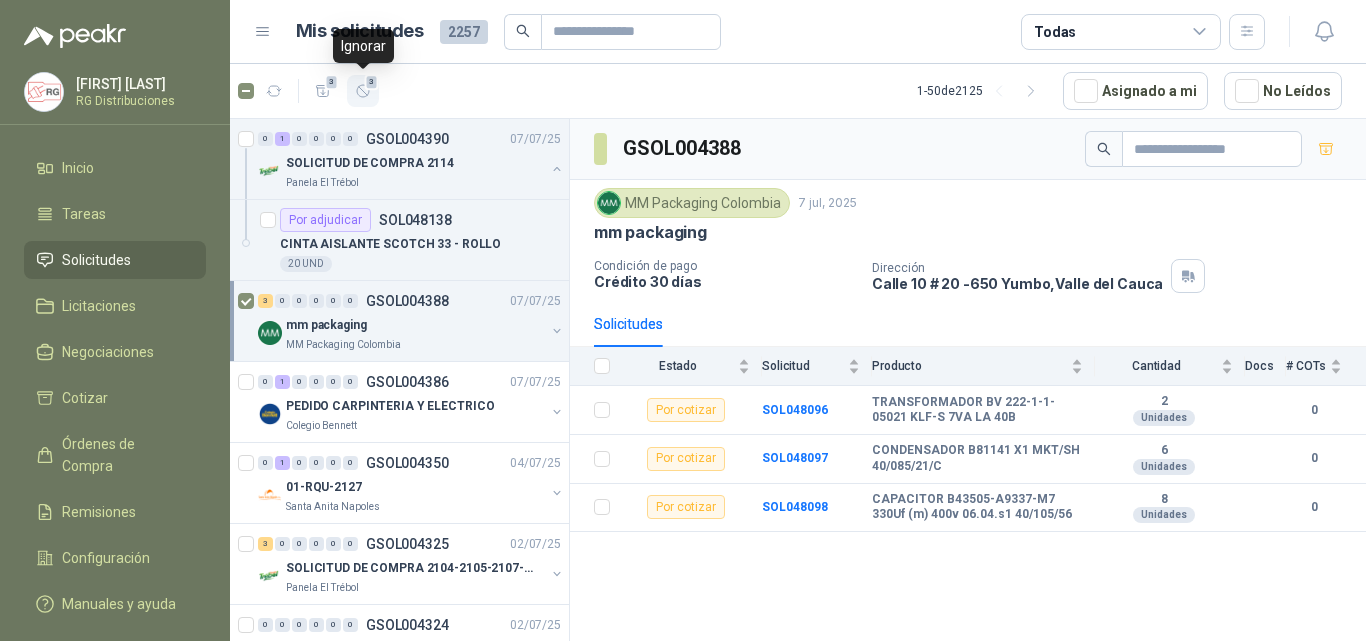 click on "3" at bounding box center [372, 82] 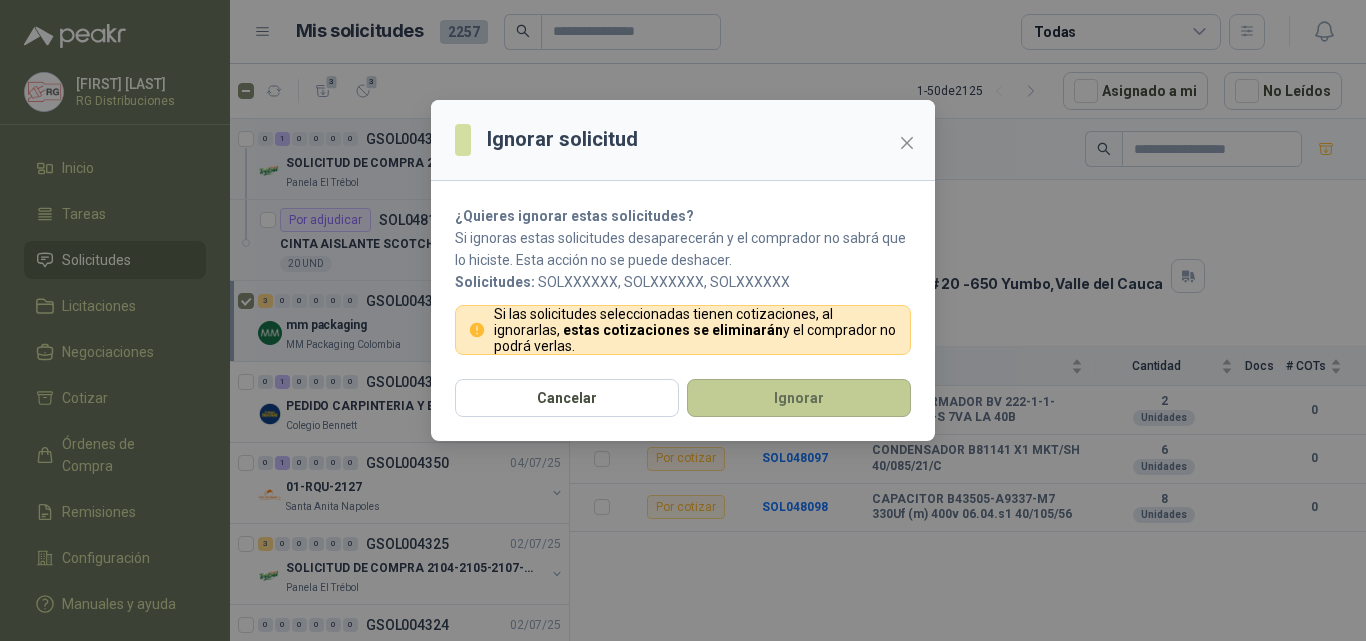 click on "Ignorar" at bounding box center [799, 398] 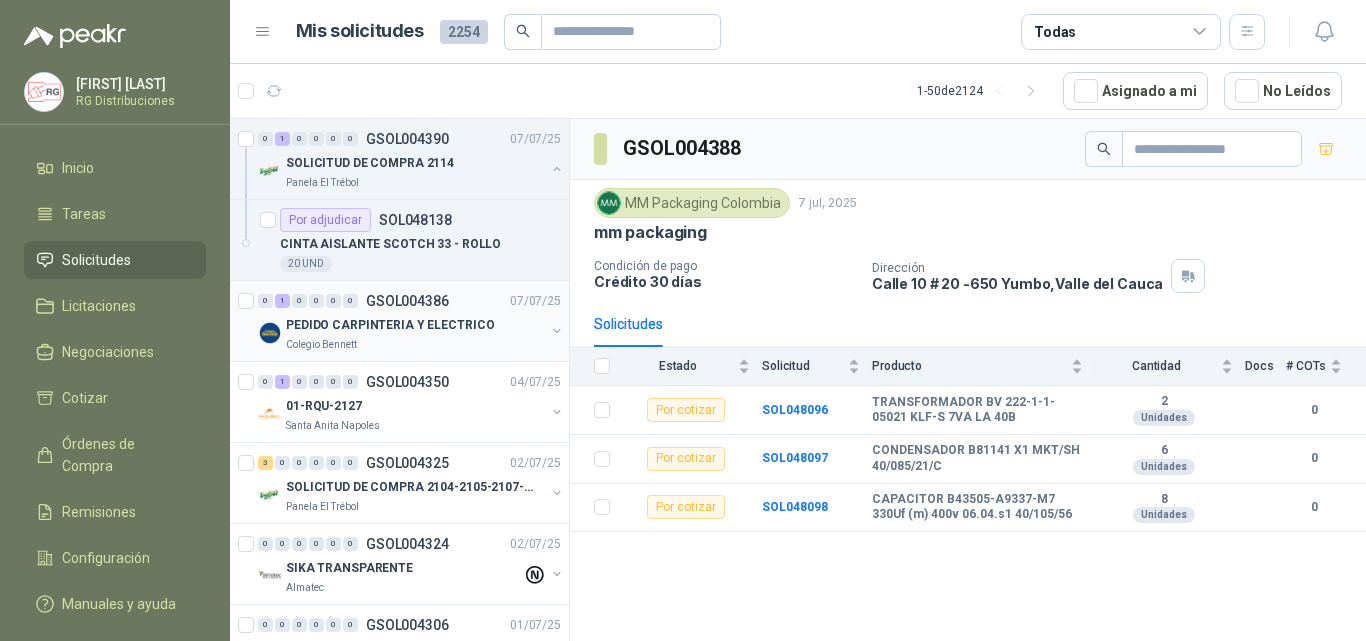 click on "PEDIDO CARPINTERIA Y ELECTRICO" at bounding box center (390, 325) 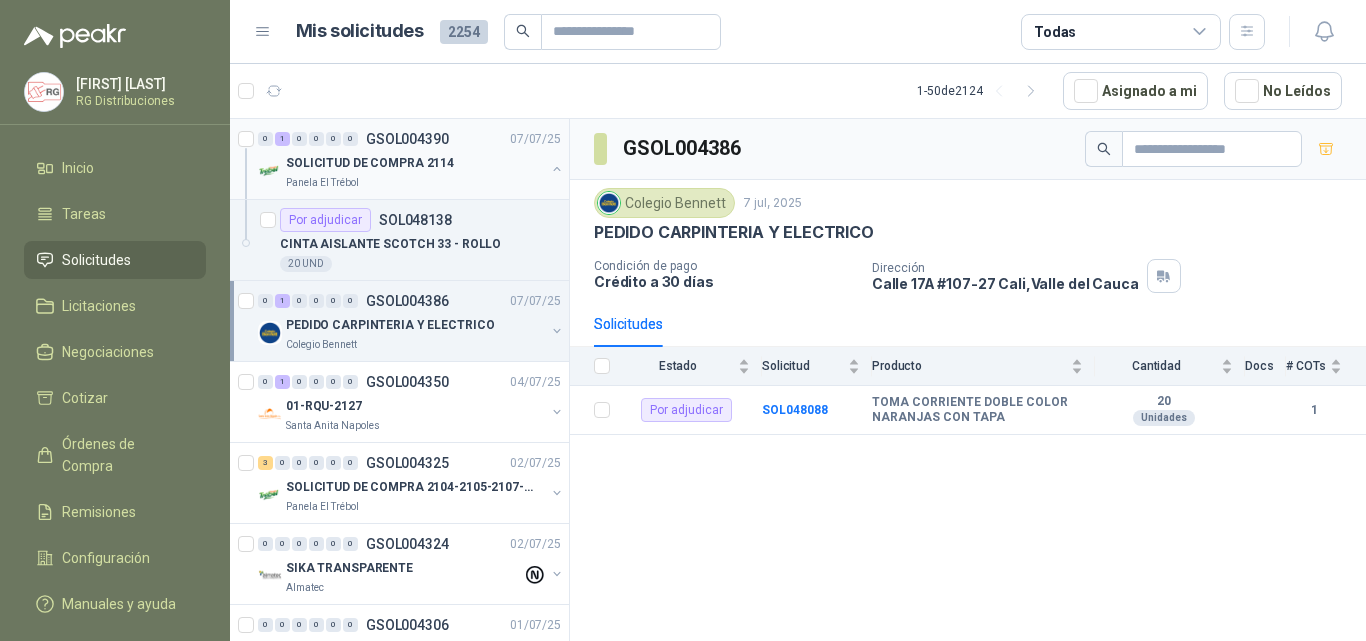 click at bounding box center (557, 169) 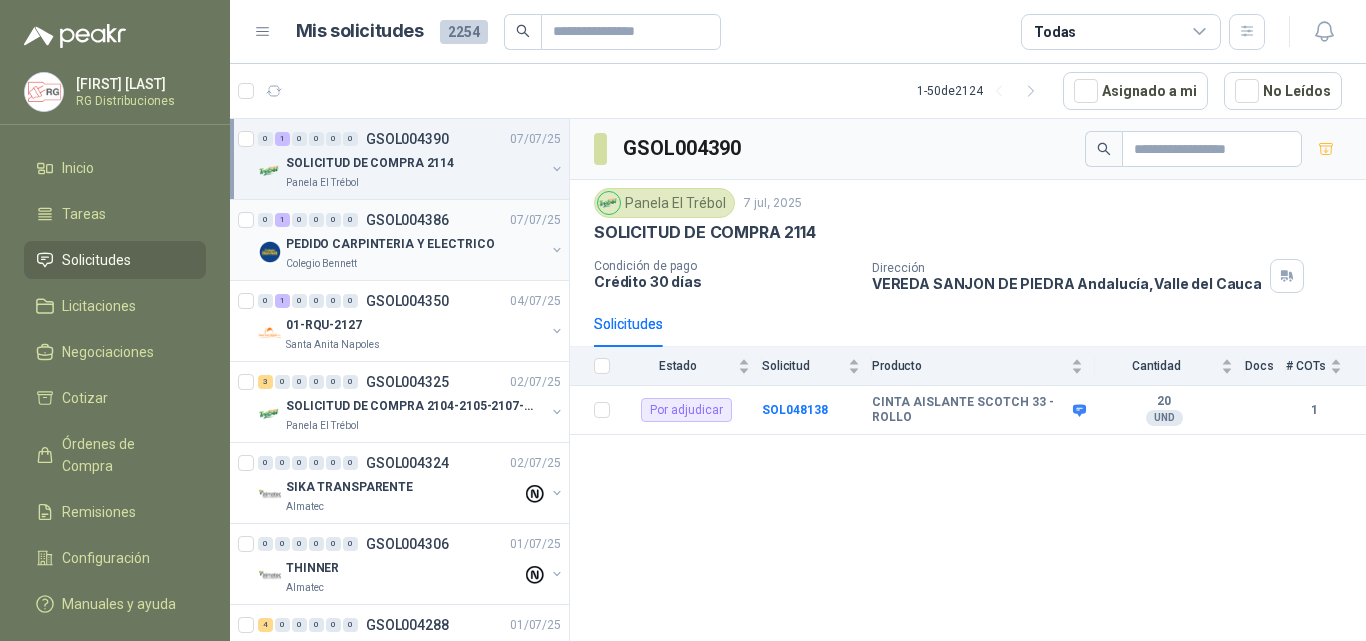 click at bounding box center (557, 250) 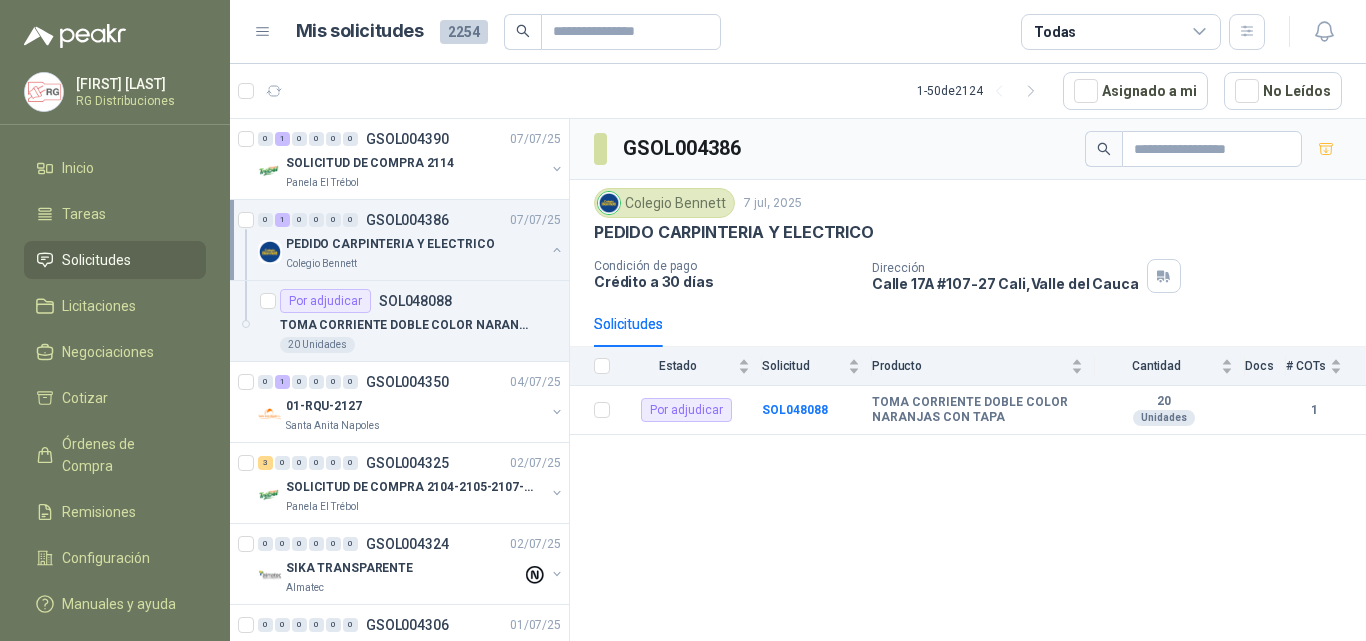 click at bounding box center (557, 250) 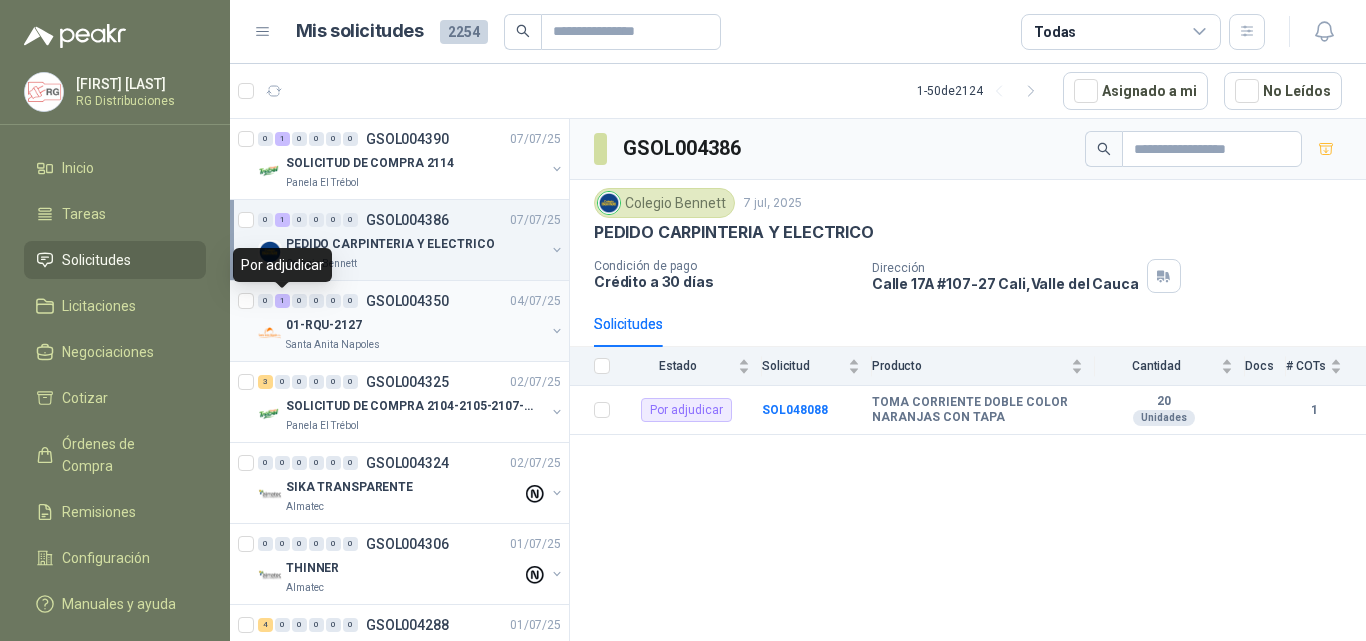 click on "1" at bounding box center [282, 301] 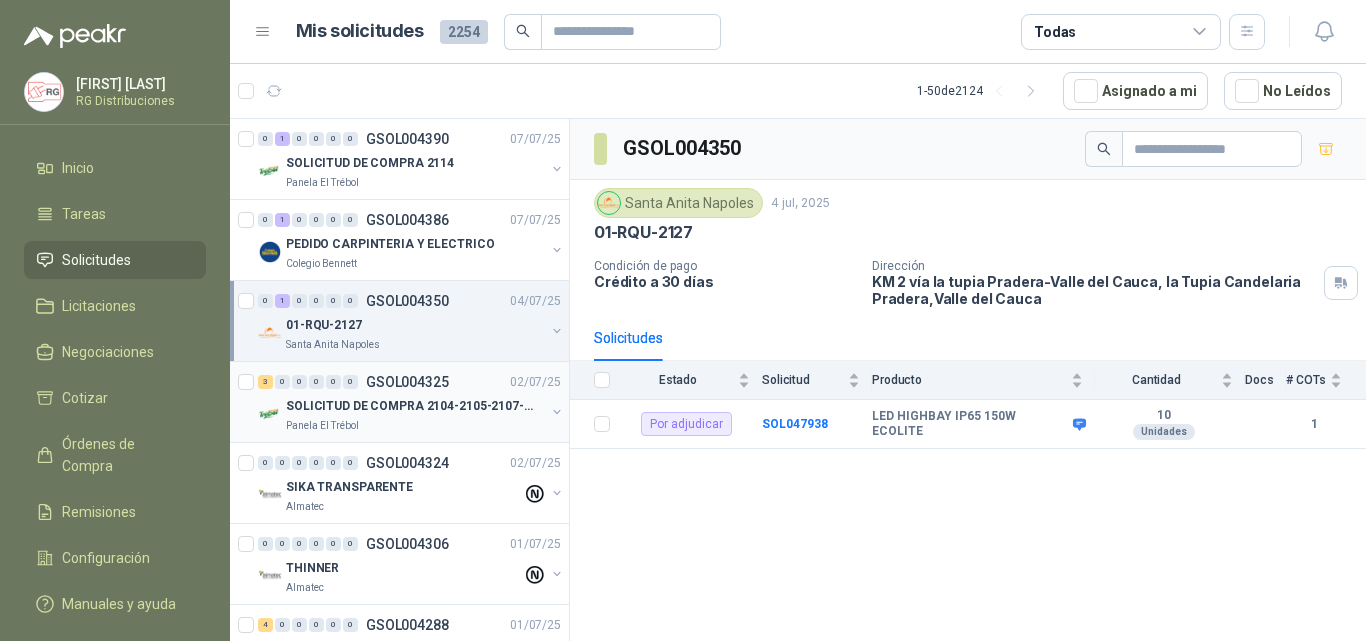click on "Panela El Trébol" at bounding box center (415, 426) 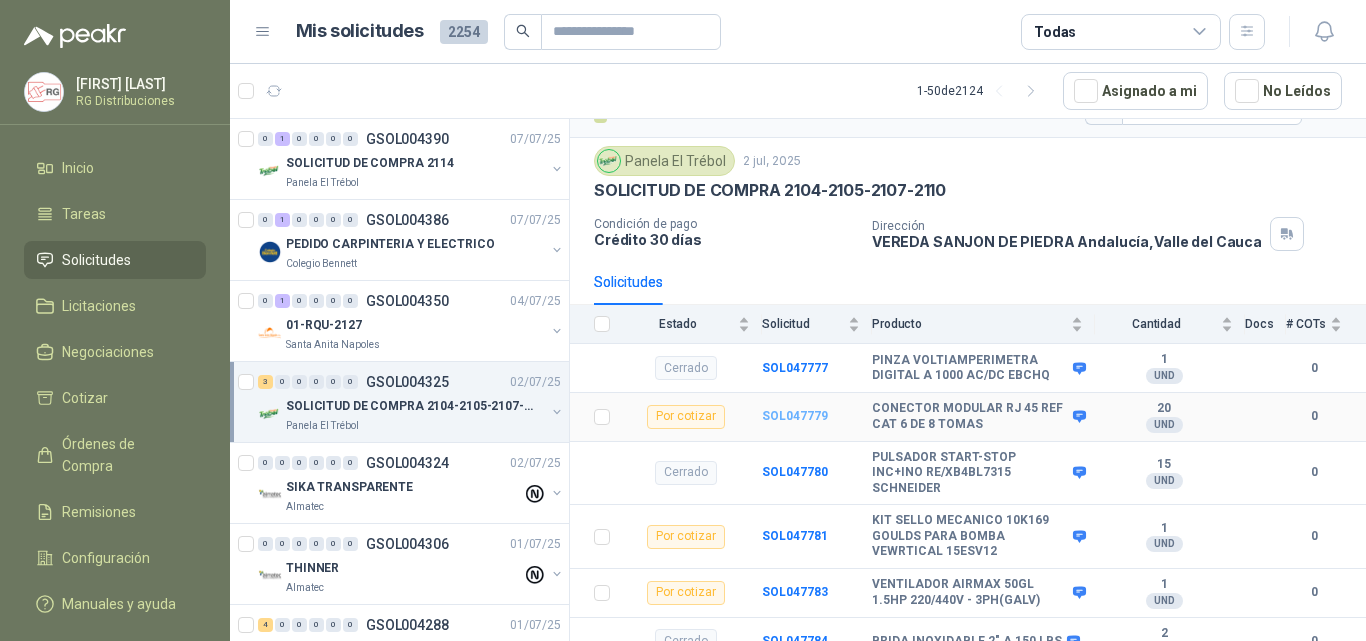 scroll, scrollTop: 60, scrollLeft: 0, axis: vertical 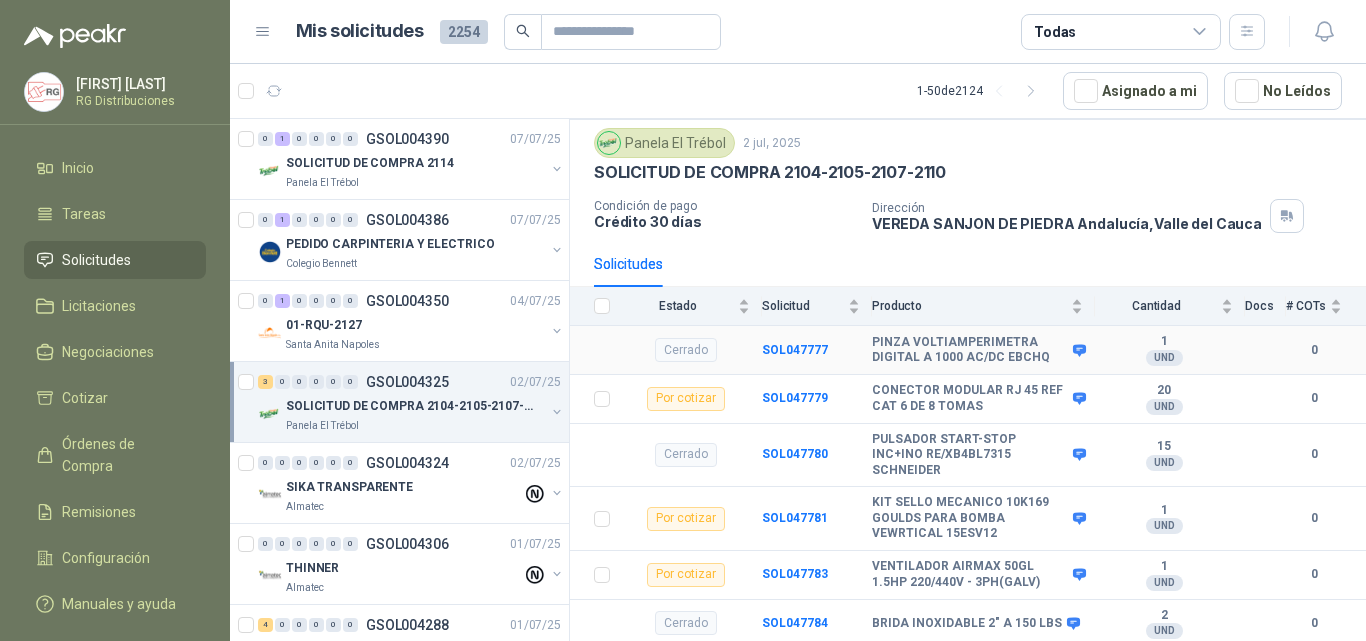 click at bounding box center (596, 350) 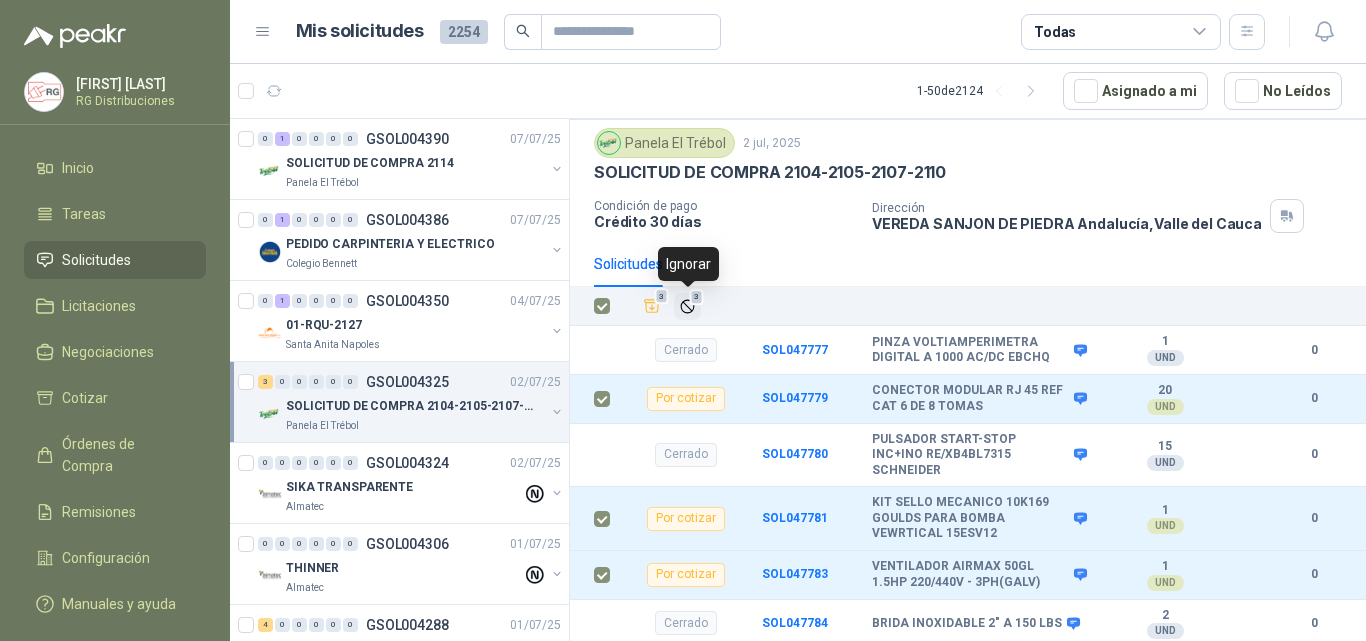 click on "3" at bounding box center (687, 306) 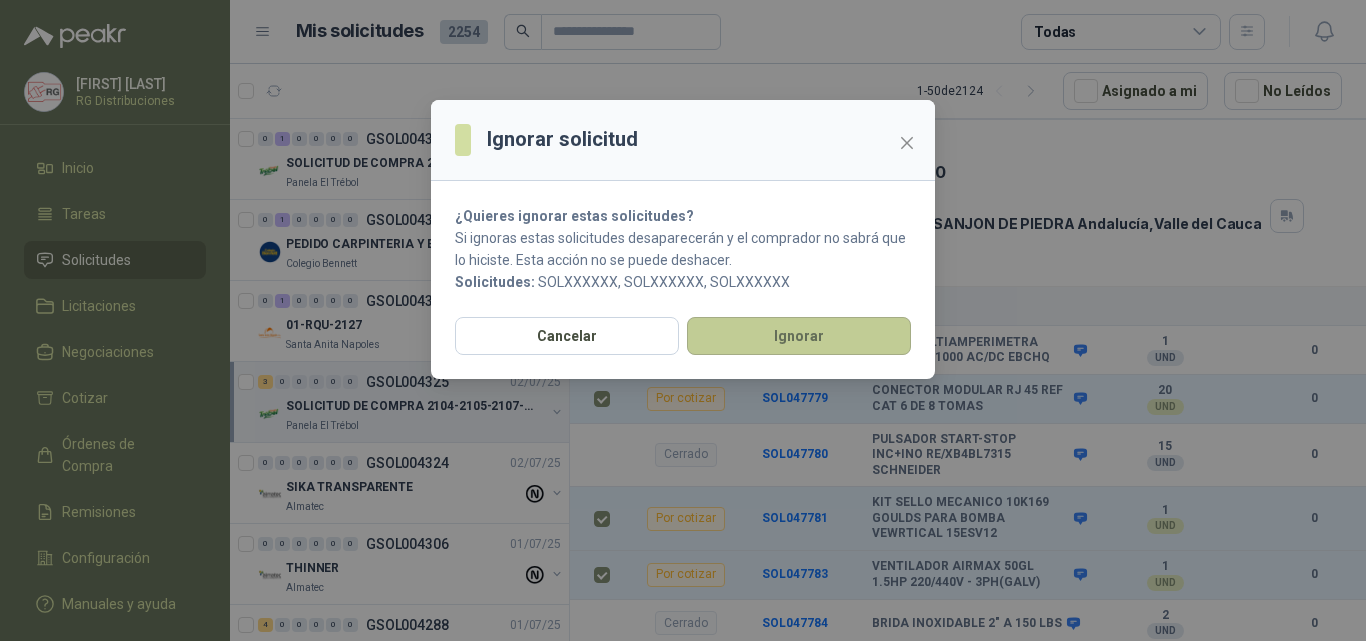 click on "Ignorar" at bounding box center [799, 336] 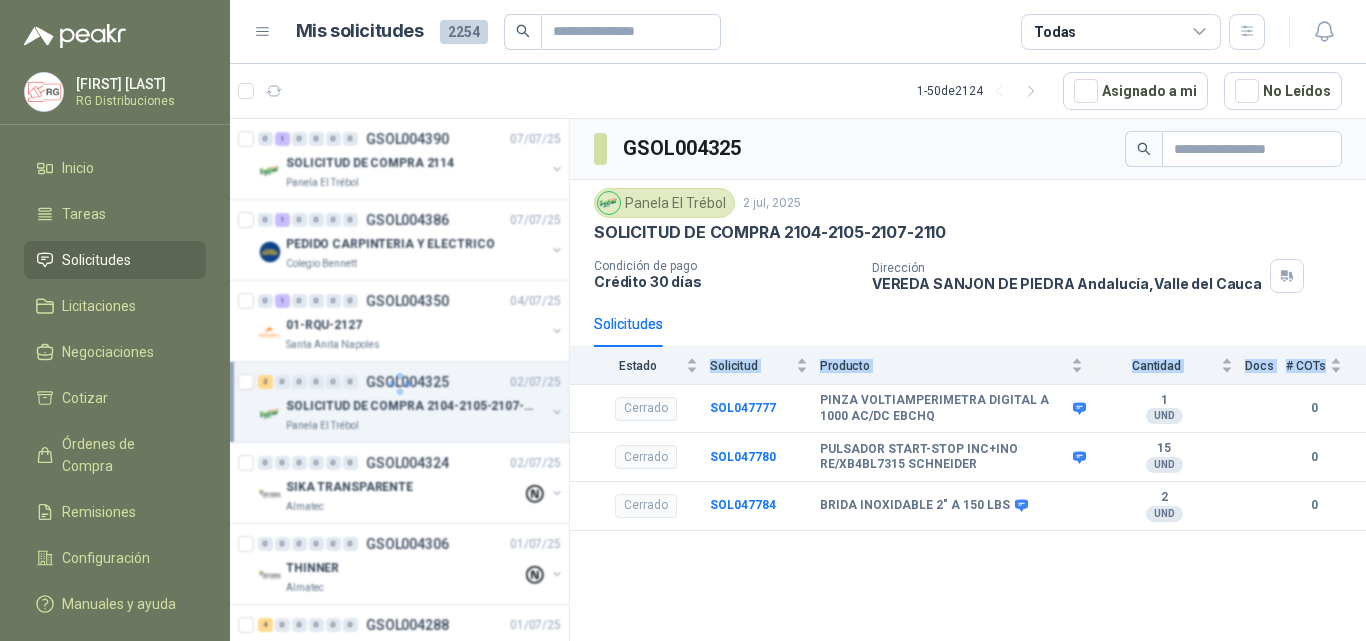 scroll, scrollTop: 0, scrollLeft: 0, axis: both 